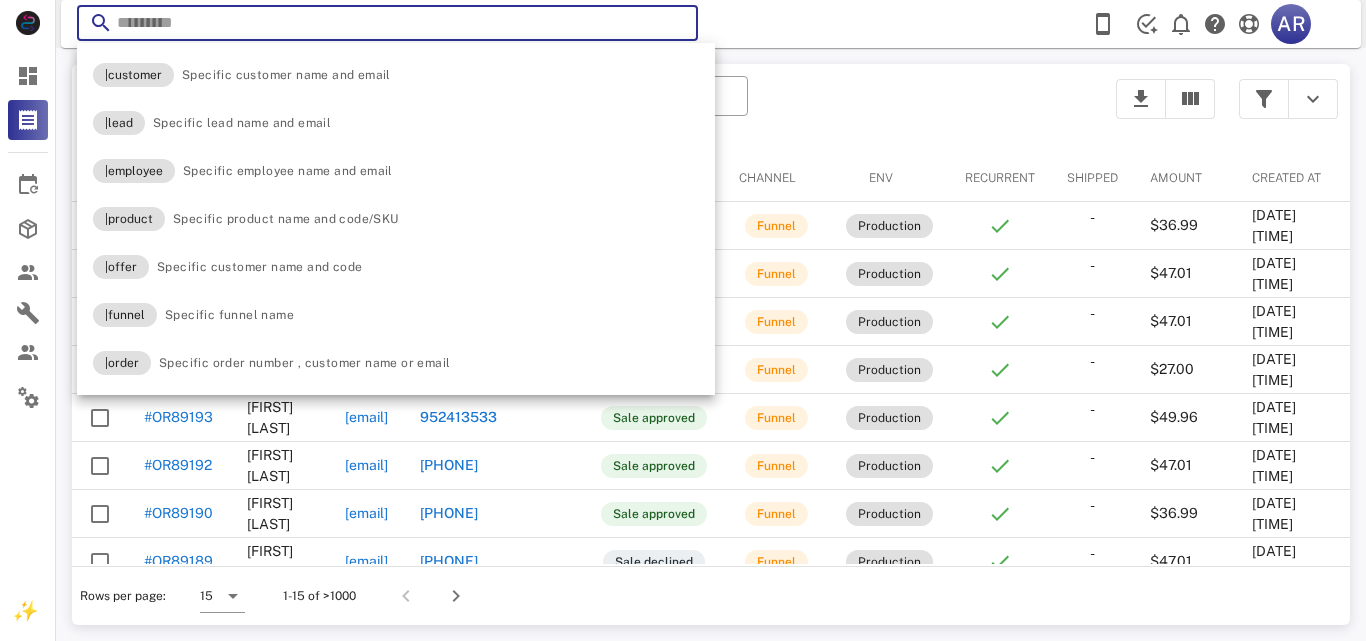 scroll, scrollTop: 0, scrollLeft: 0, axis: both 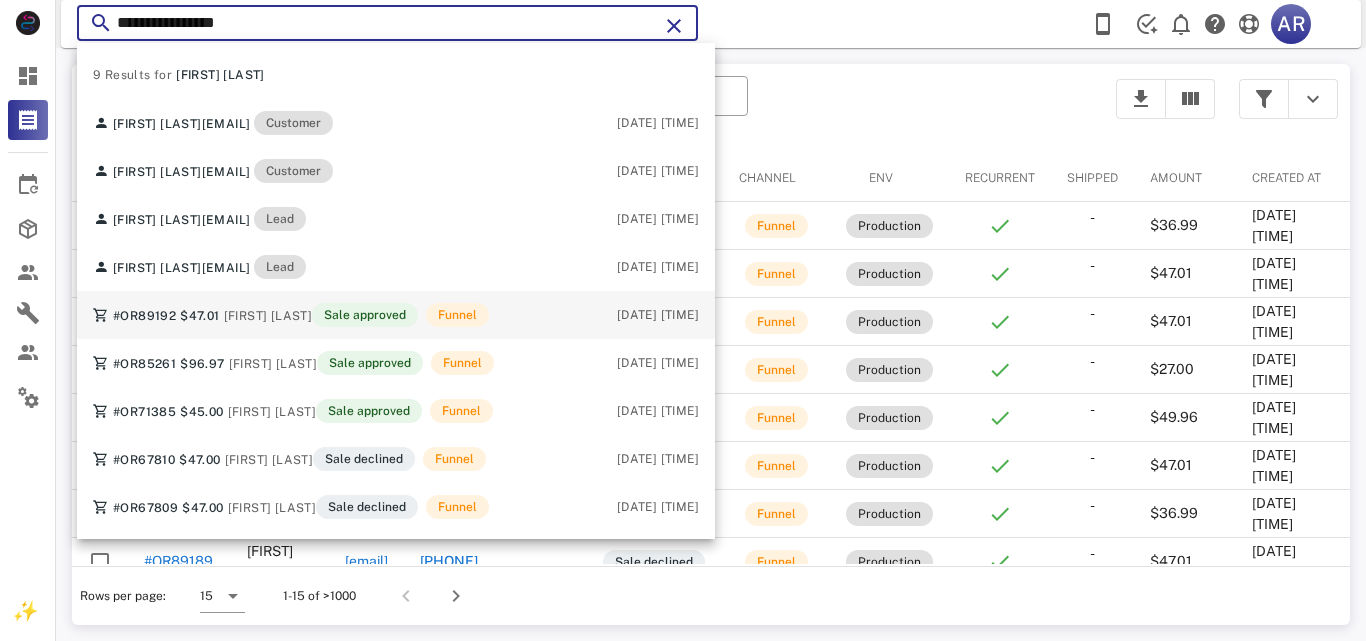 type on "**********" 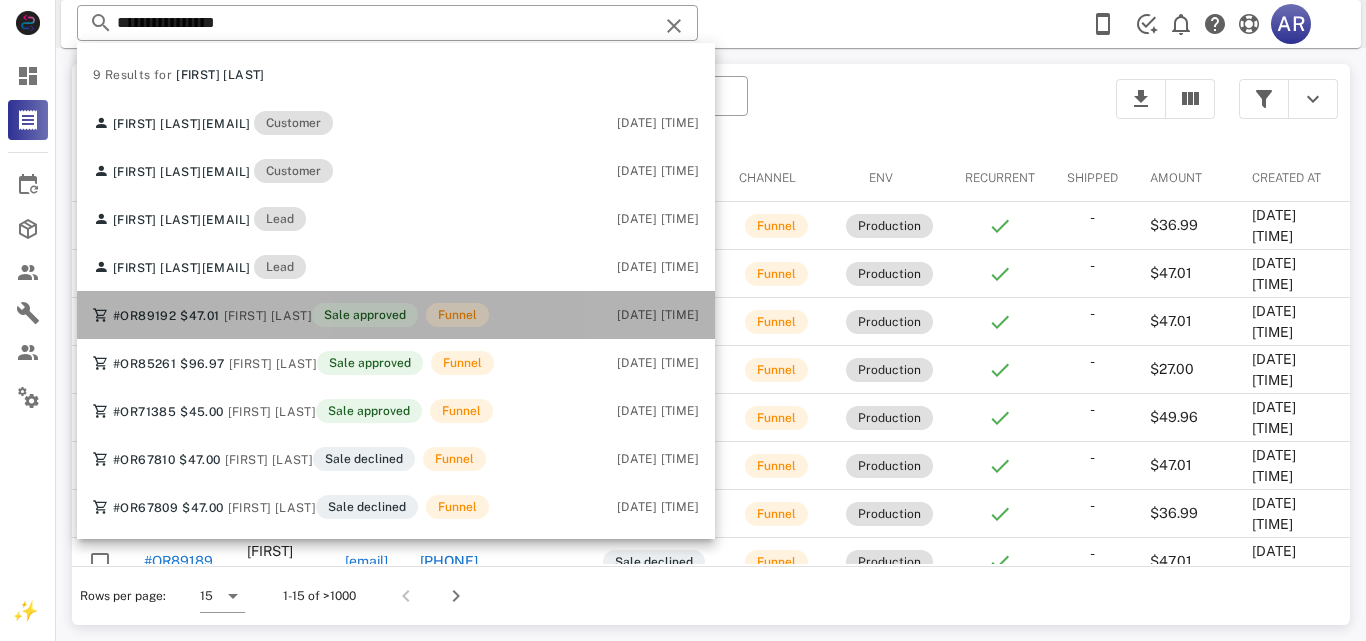 click on "[FIRST] [LAST]" at bounding box center [268, 316] 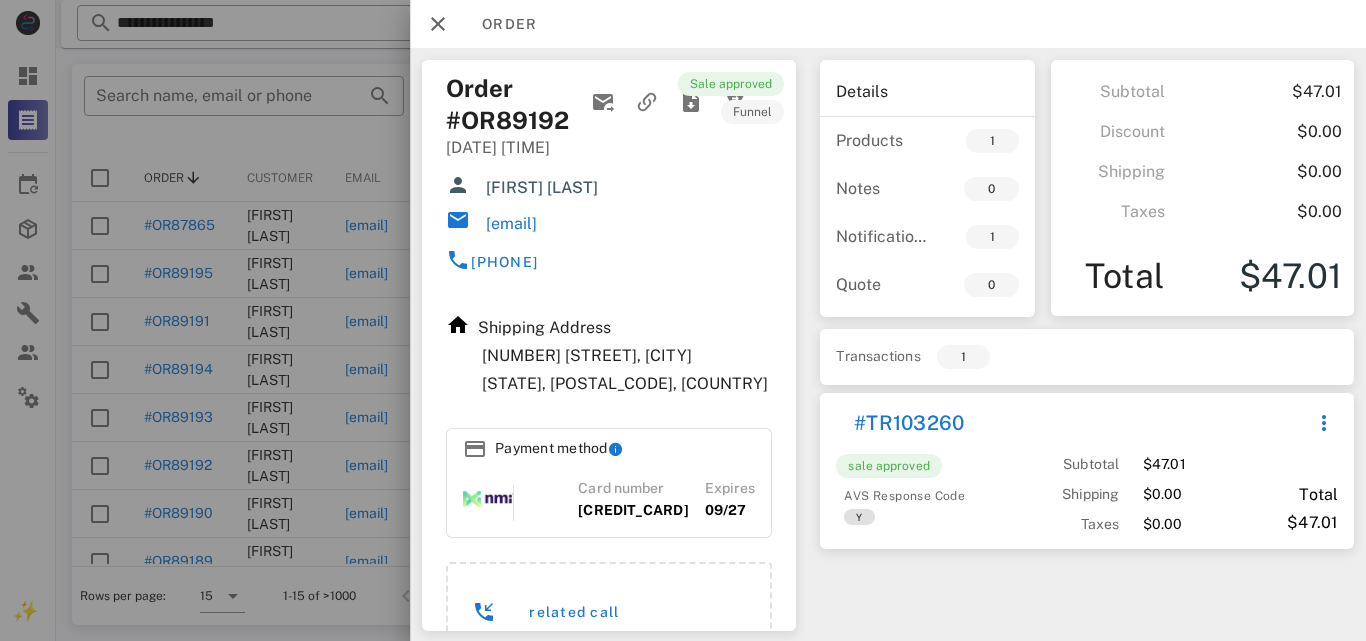 drag, startPoint x: 500, startPoint y: 190, endPoint x: 643, endPoint y: 193, distance: 143.03146 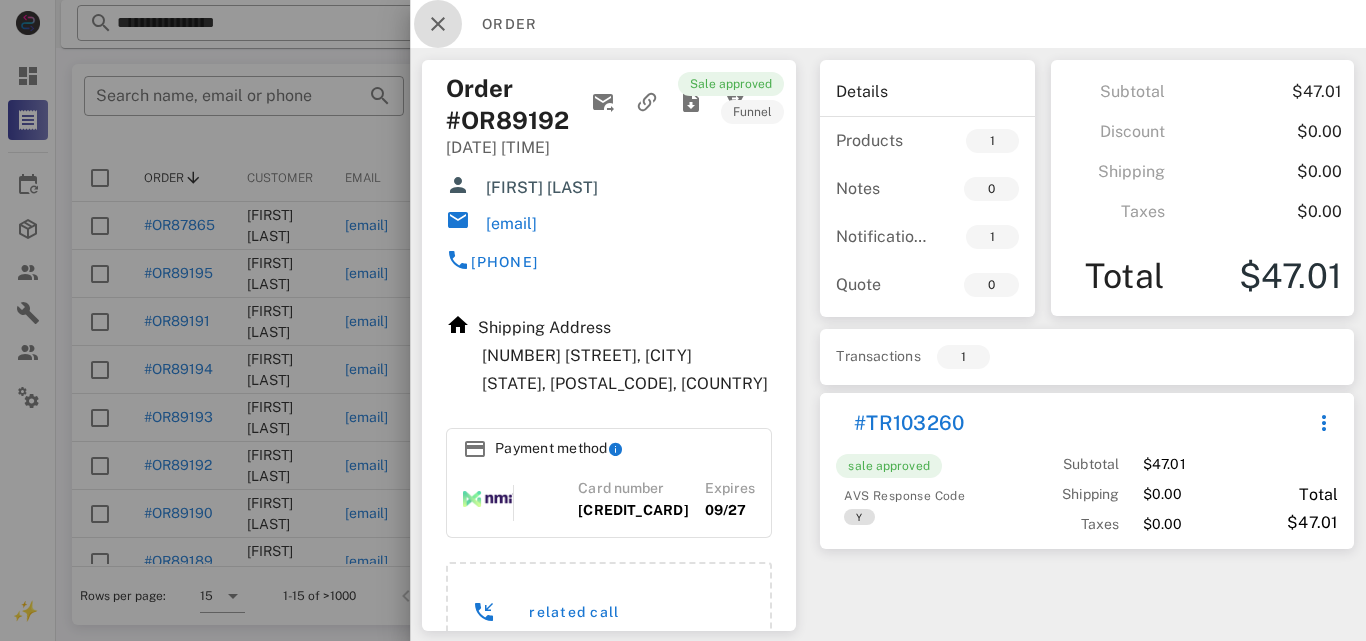 click at bounding box center [438, 24] 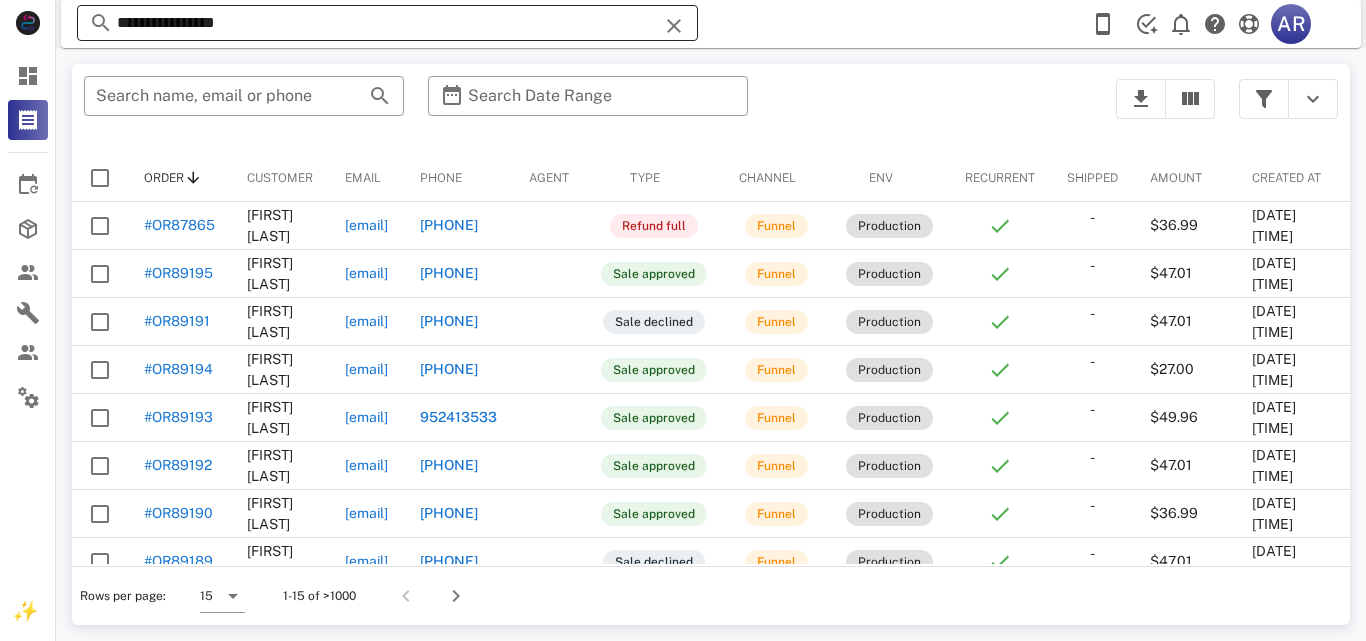 click on "**********" at bounding box center (387, 23) 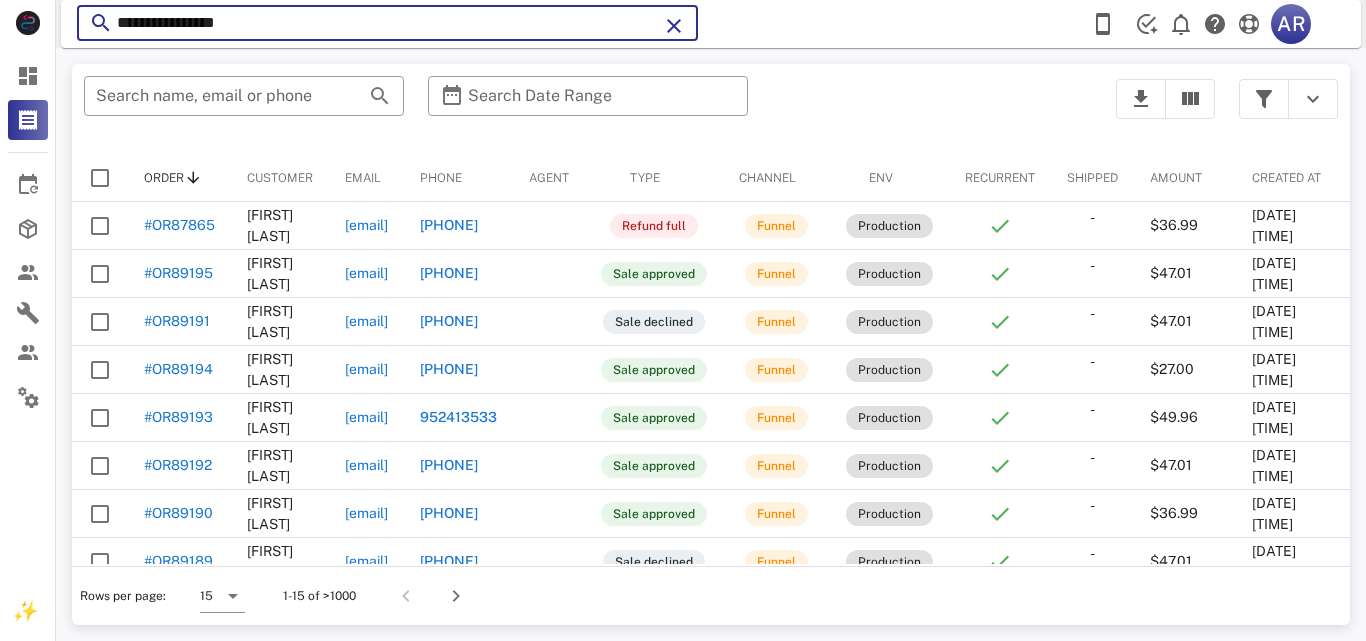 click on "**********" at bounding box center (387, 23) 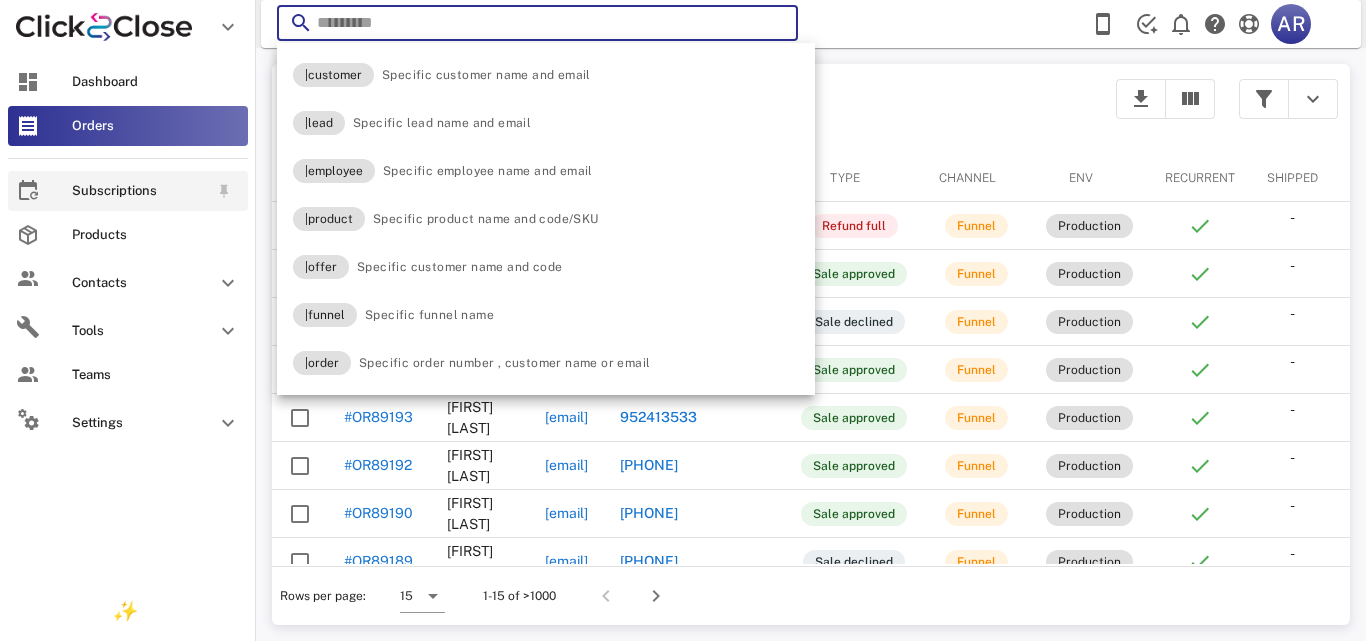 type 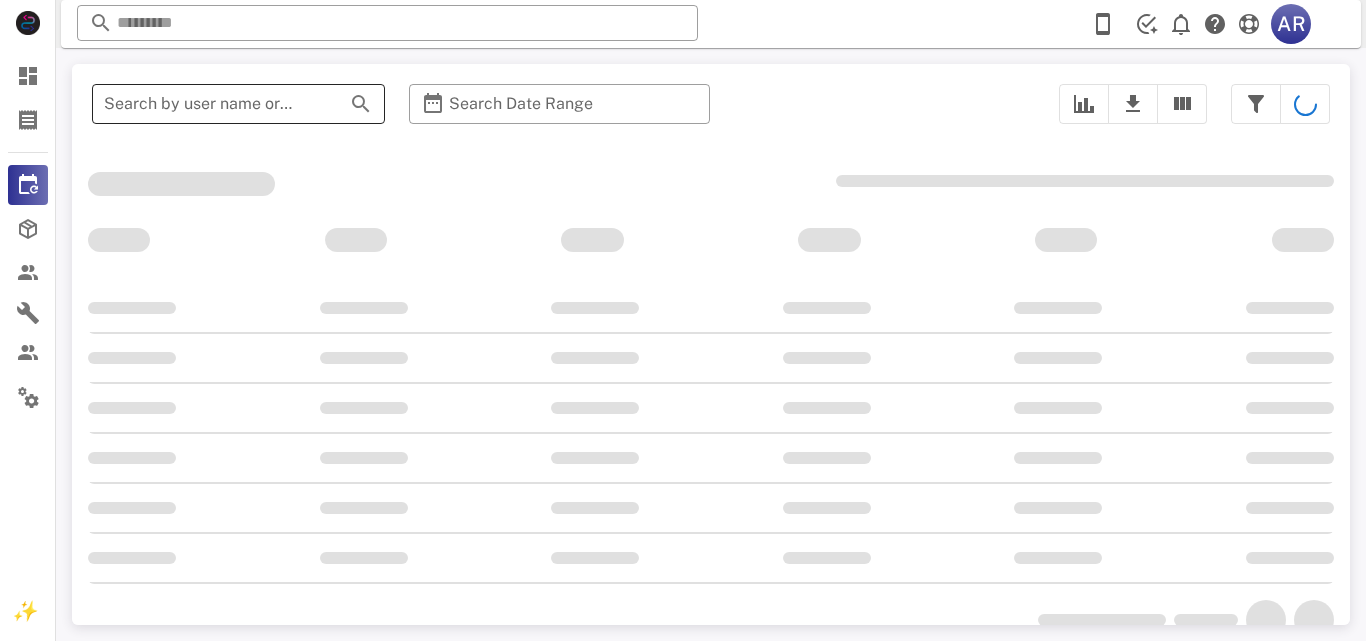 click at bounding box center [333, 104] 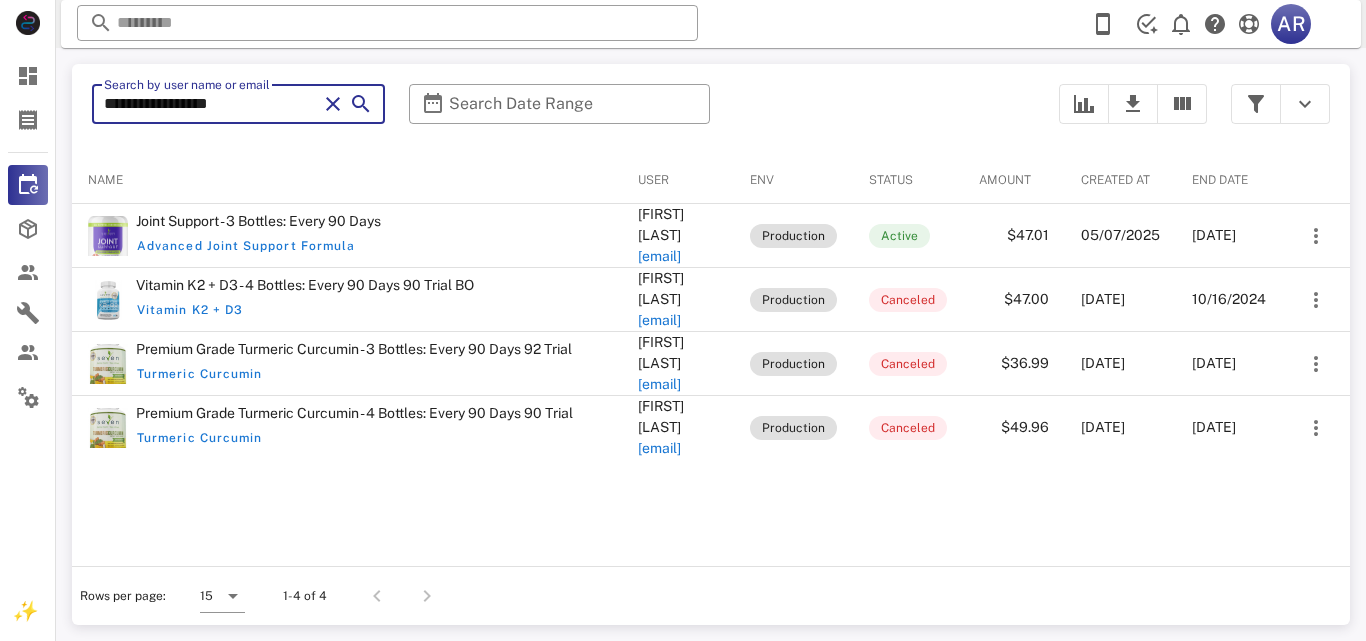 type on "**********" 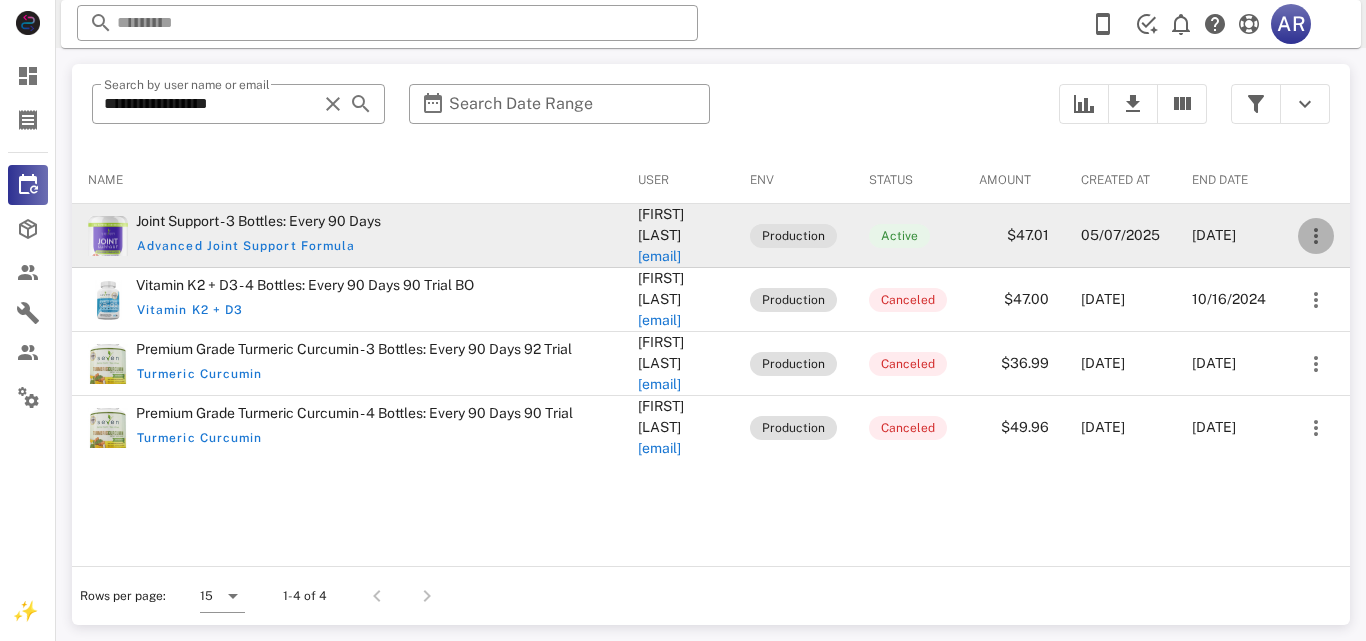 click at bounding box center [1316, 236] 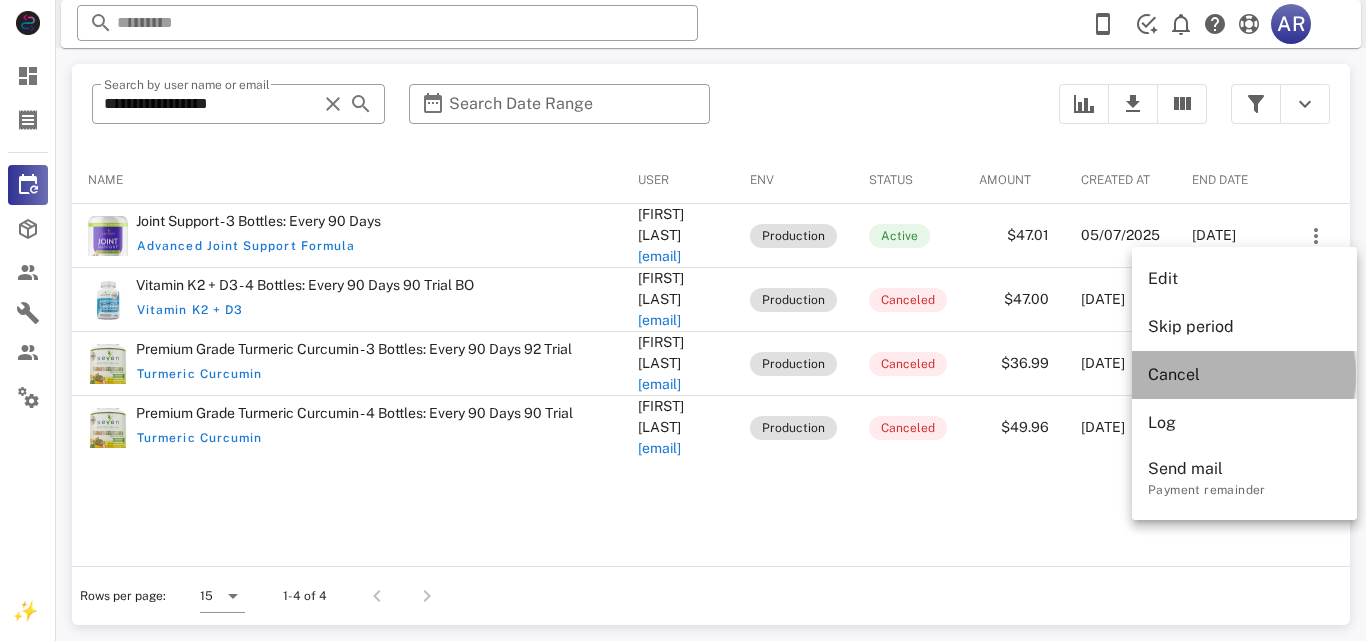 click on "Cancel" at bounding box center (1244, 374) 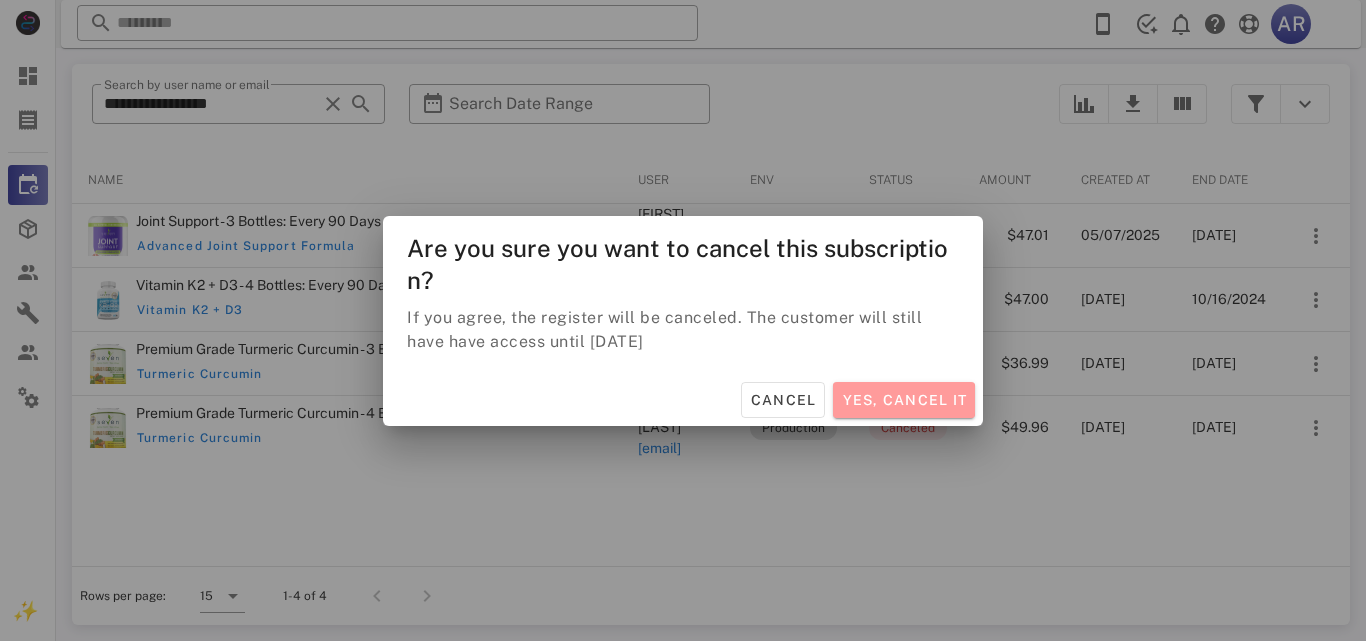 click on "Yes, cancel it" at bounding box center (904, 400) 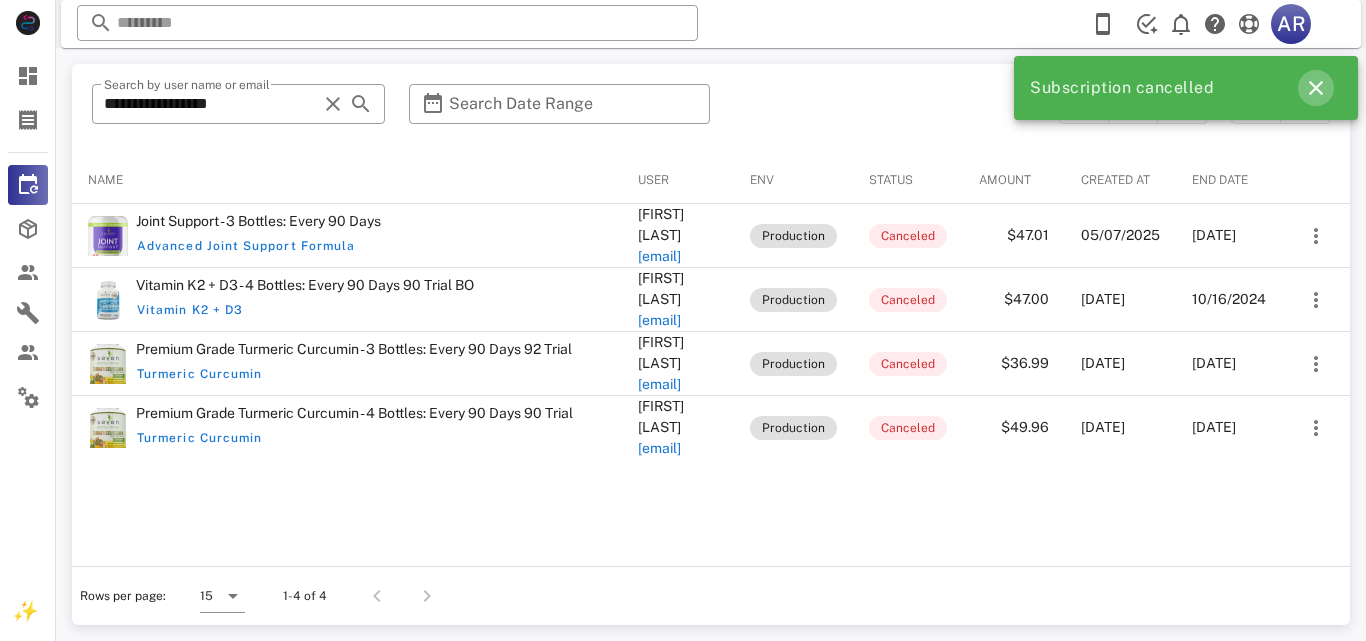 click at bounding box center [1316, 88] 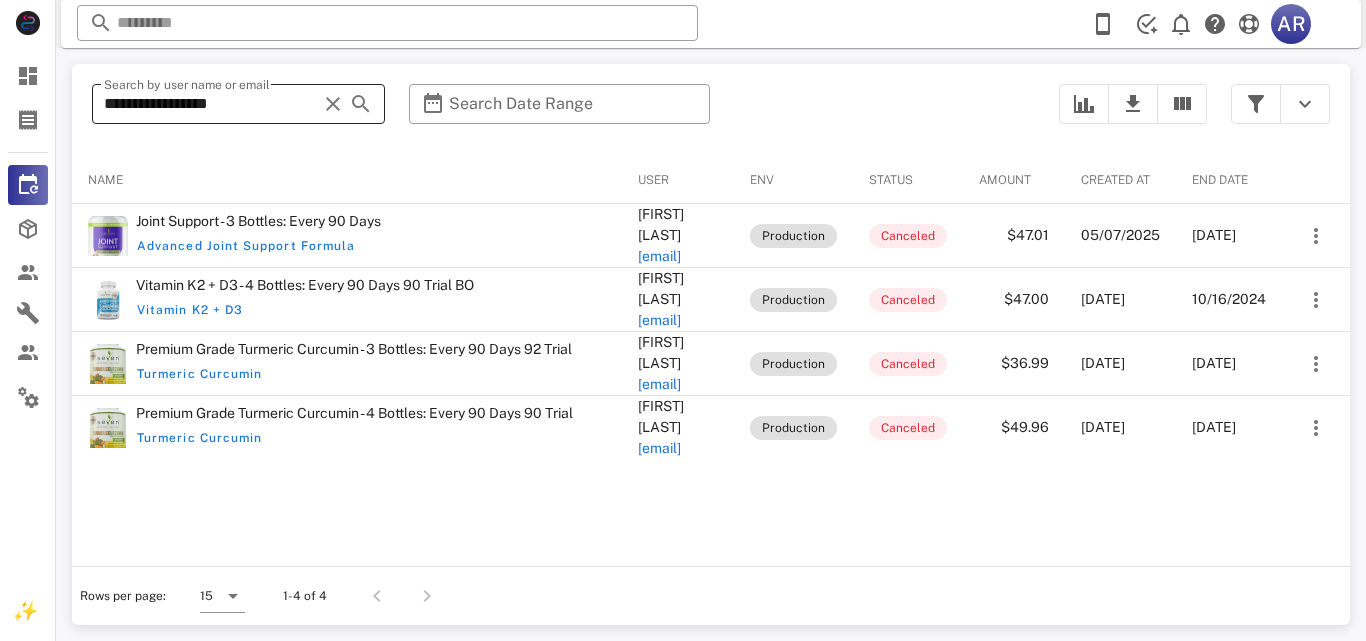 click at bounding box center [333, 104] 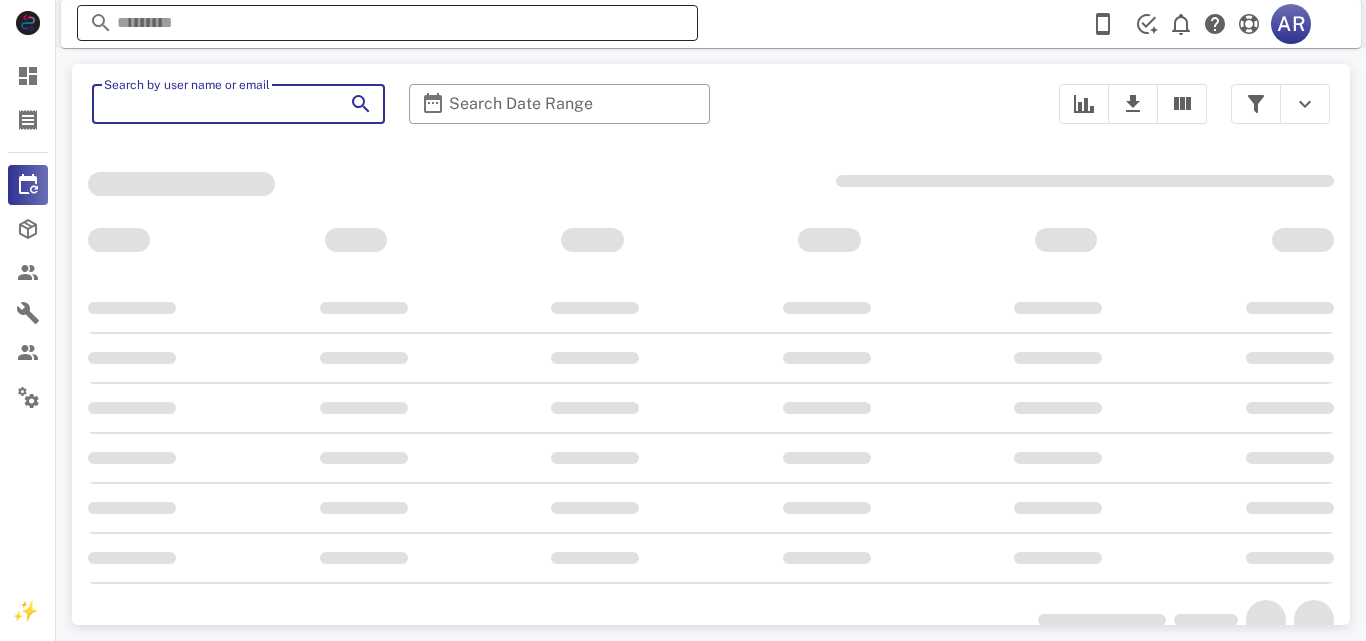 click at bounding box center (387, 23) 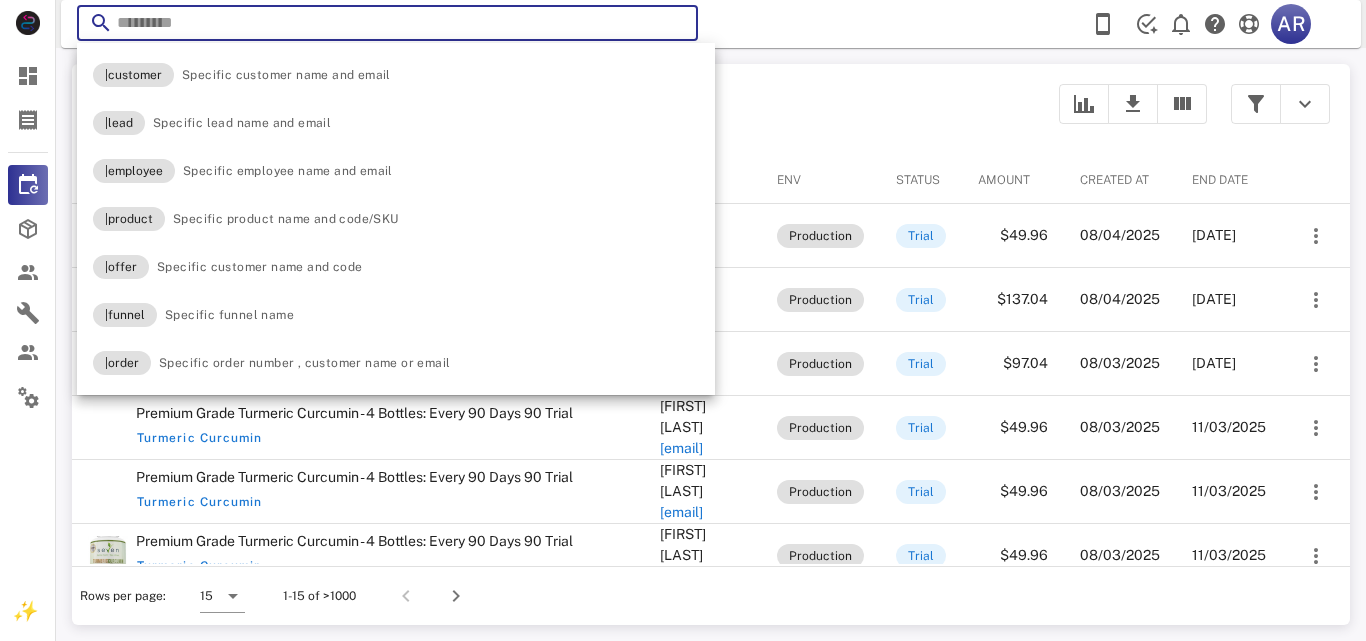 paste on "**********" 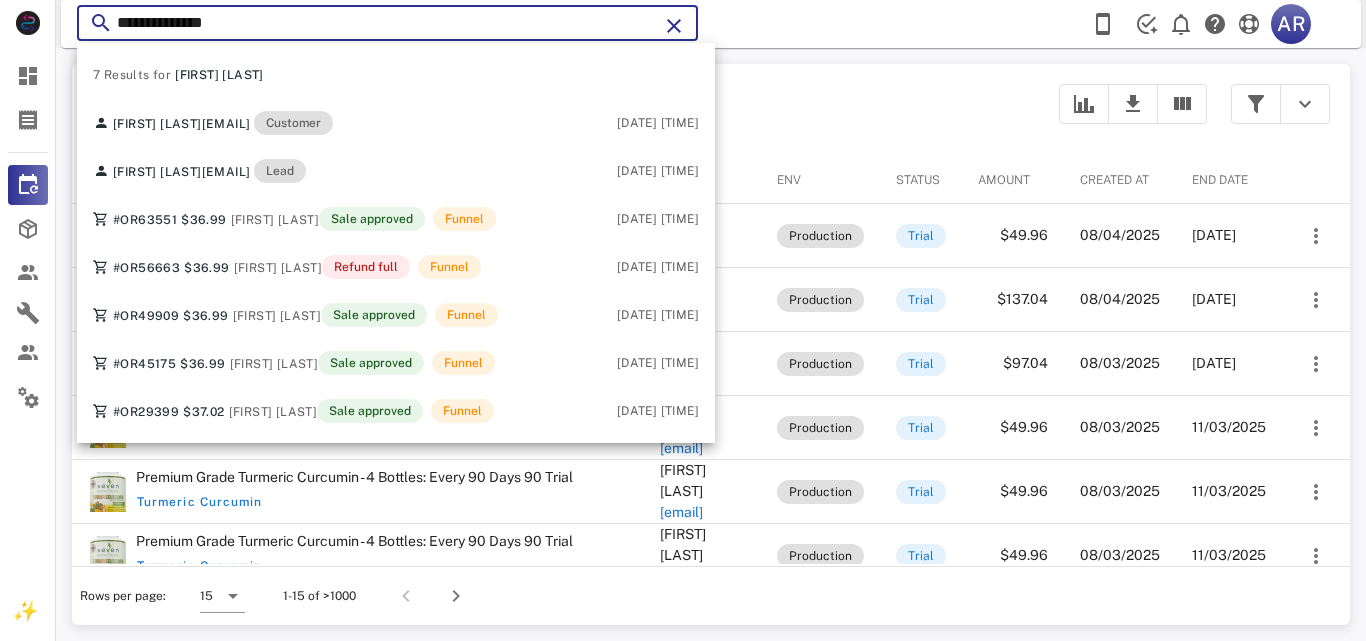 type on "**********" 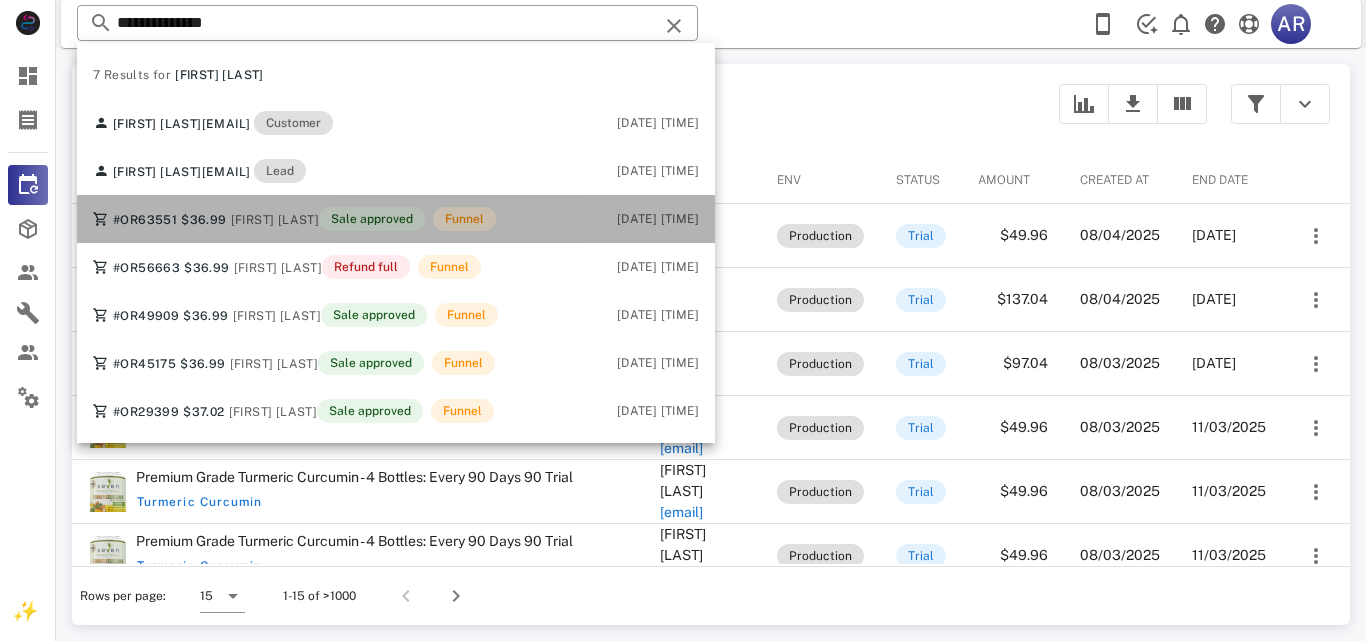 click on "#OR63551   $36.99   [FIRST] [LAST]   Sale approved   Funnel" at bounding box center (294, 219) 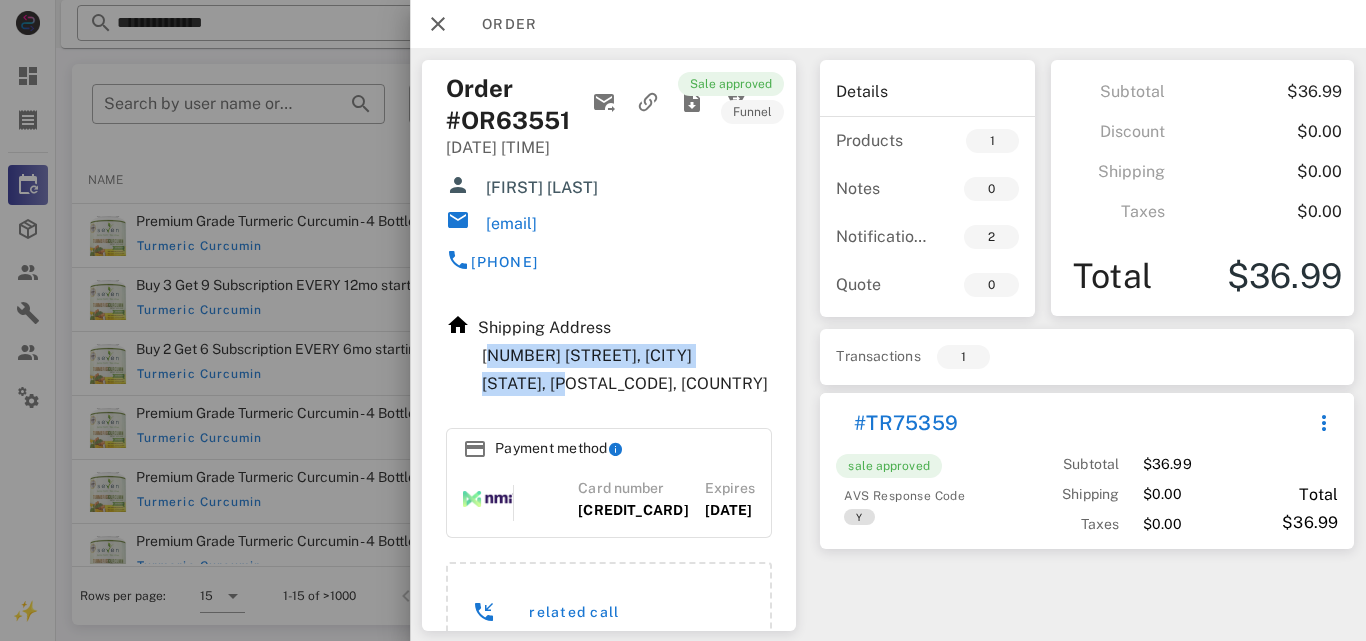 drag, startPoint x: 485, startPoint y: 352, endPoint x: 564, endPoint y: 383, distance: 84.8646 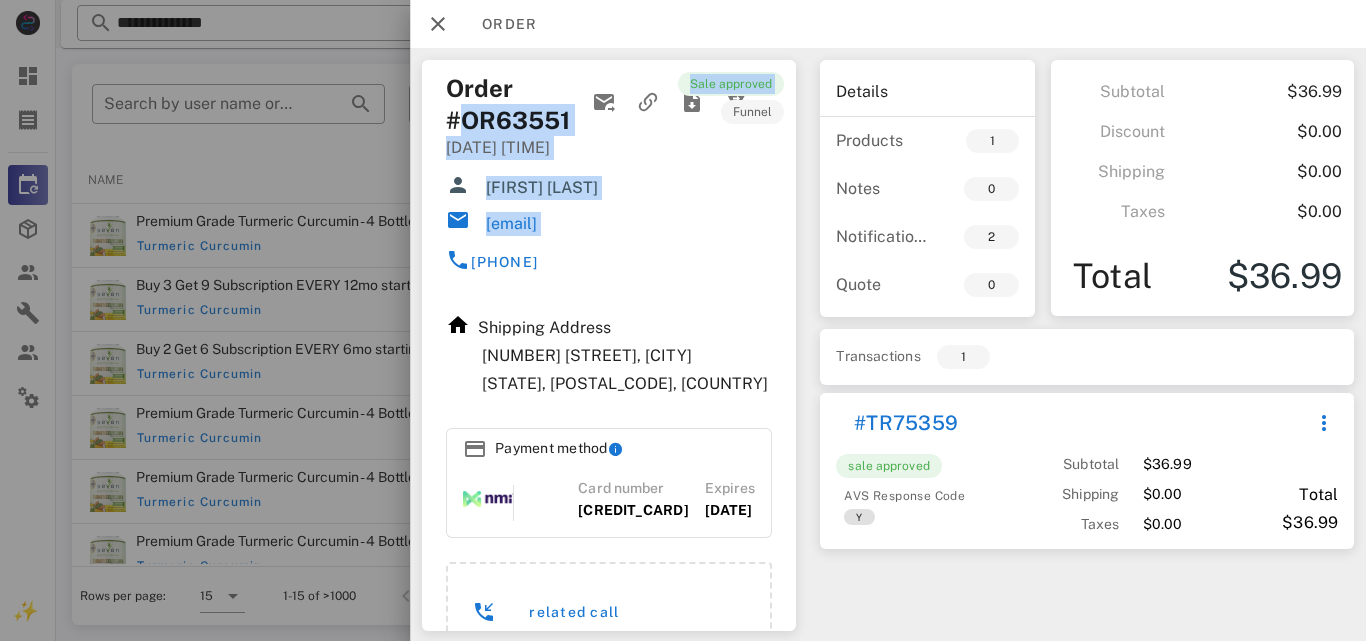 drag, startPoint x: 451, startPoint y: 117, endPoint x: 674, endPoint y: 228, distance: 249.09837 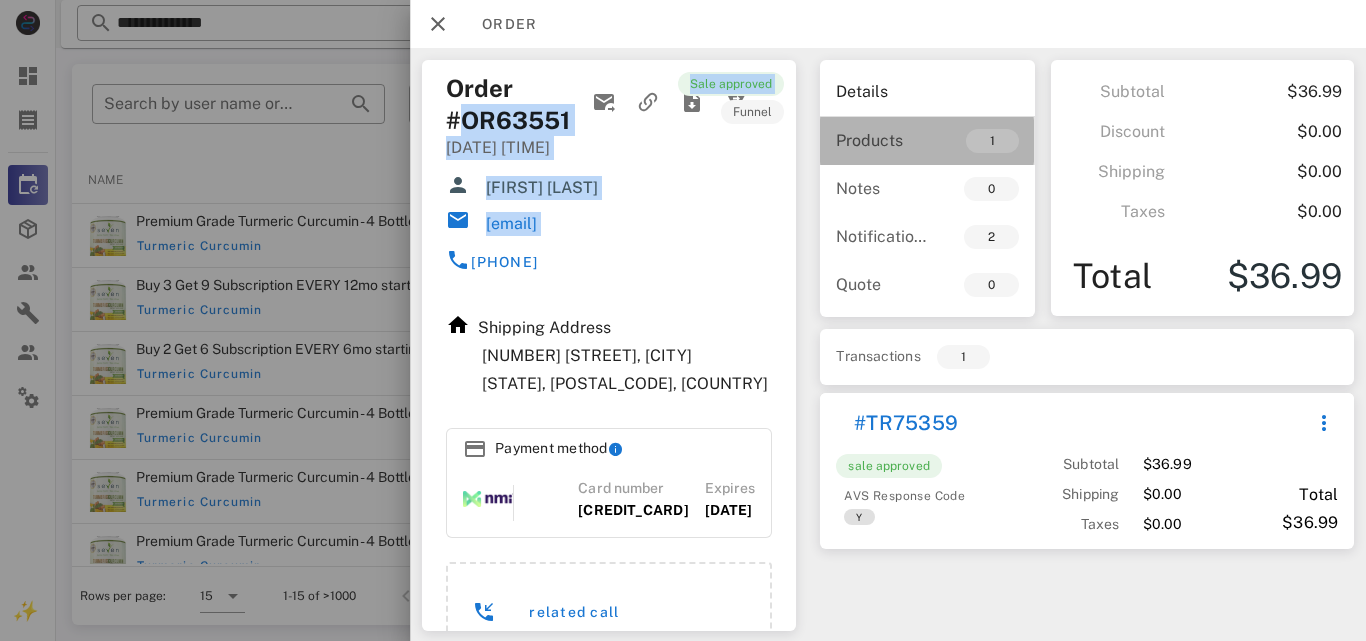 click on "Products" at bounding box center [881, 140] 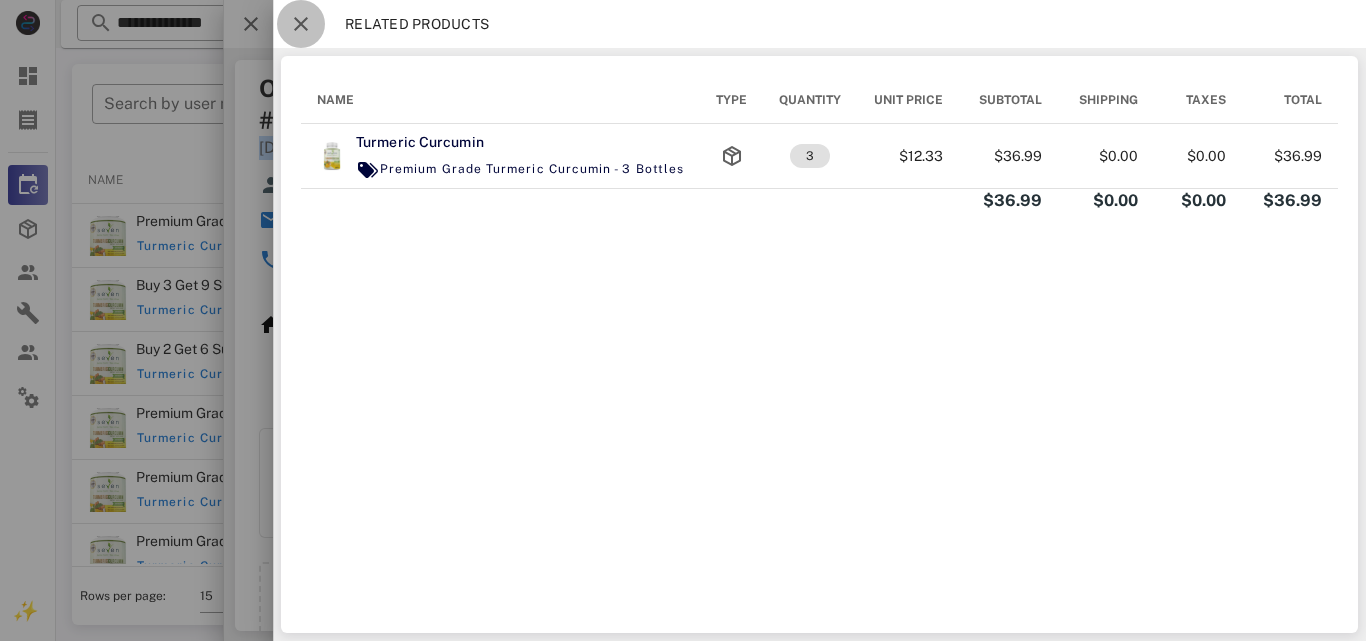 click at bounding box center (301, 24) 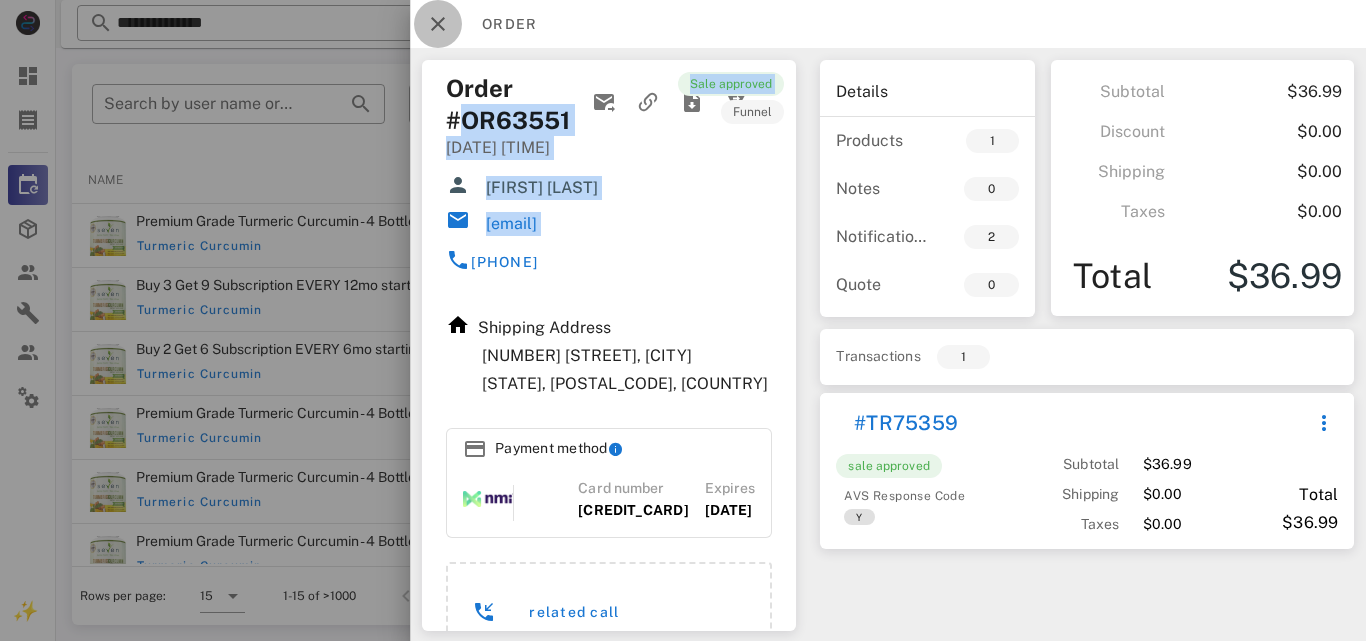 click at bounding box center [438, 24] 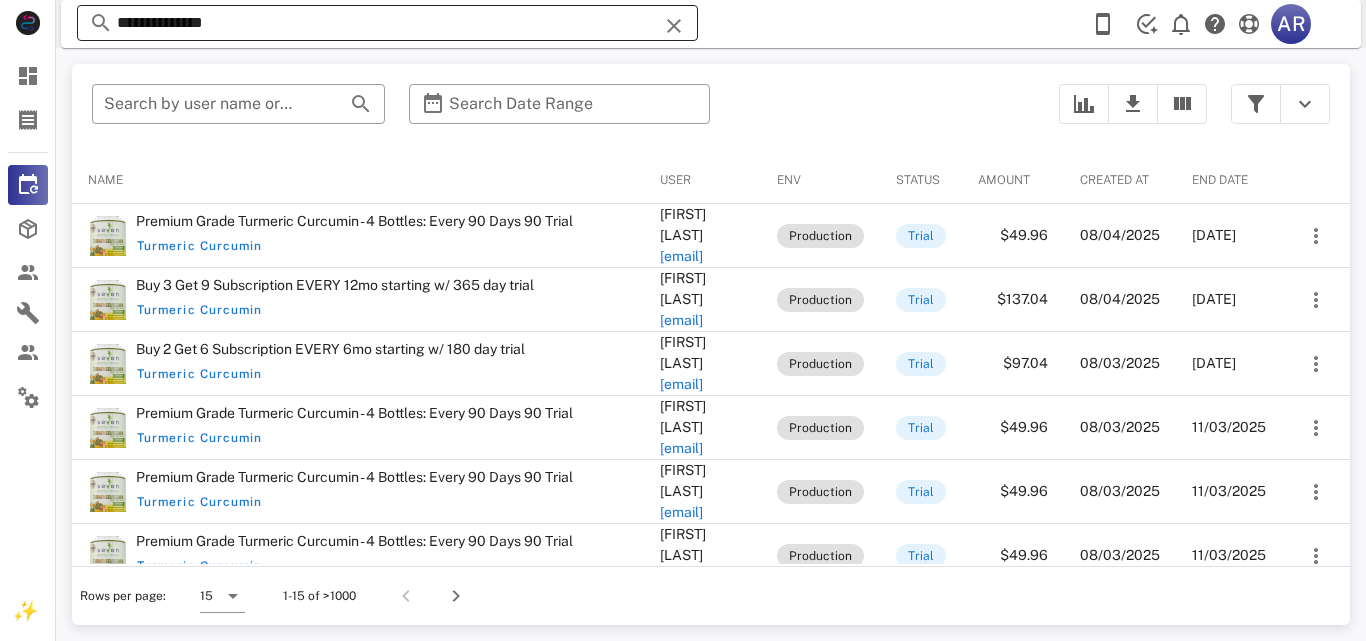 click on "**********" at bounding box center (387, 23) 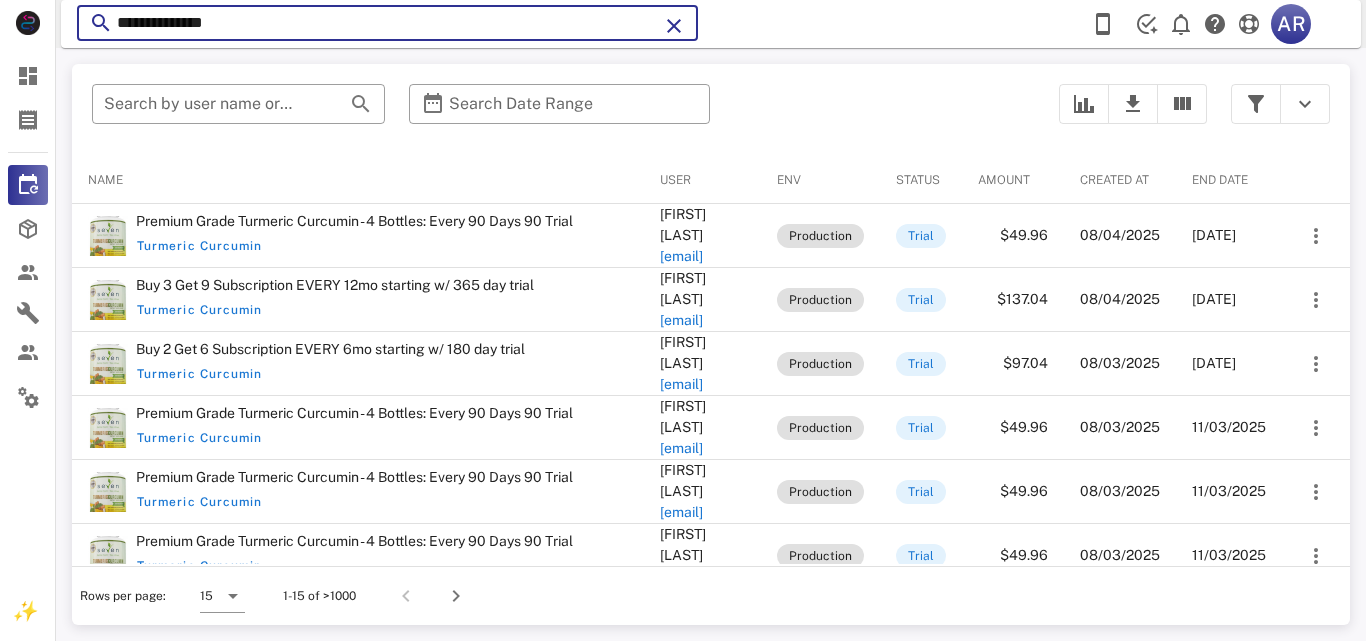 click on "**********" at bounding box center [387, 23] 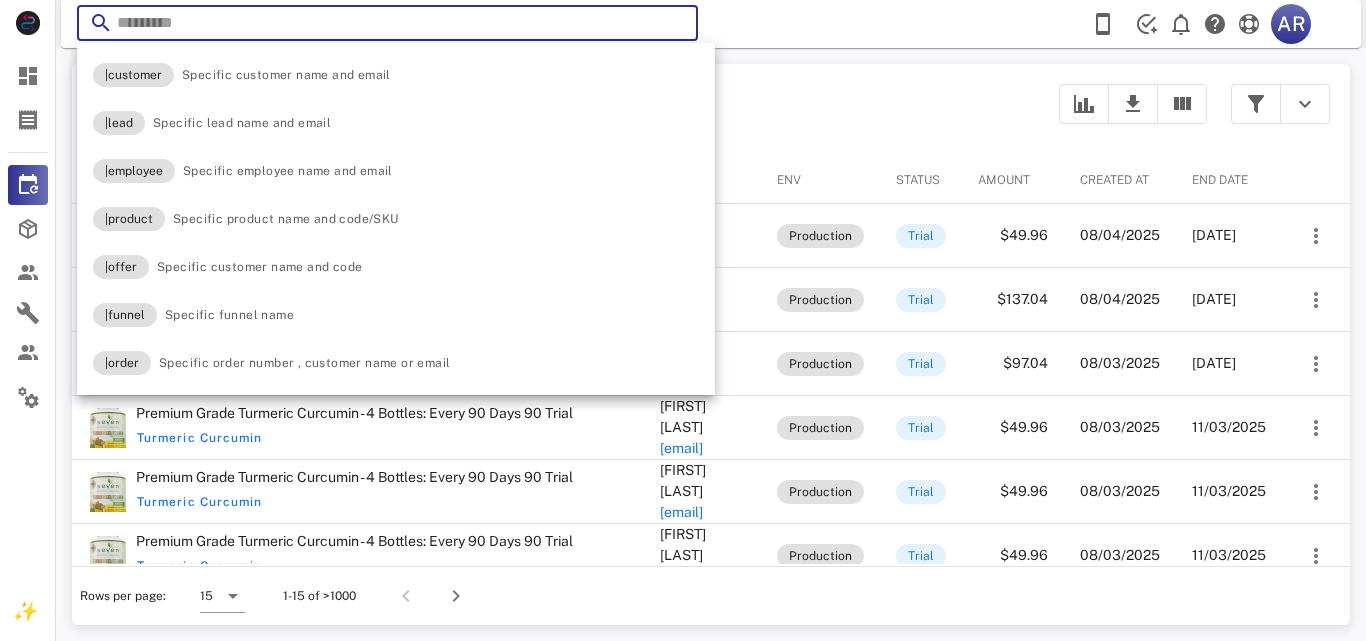 paste on "*******" 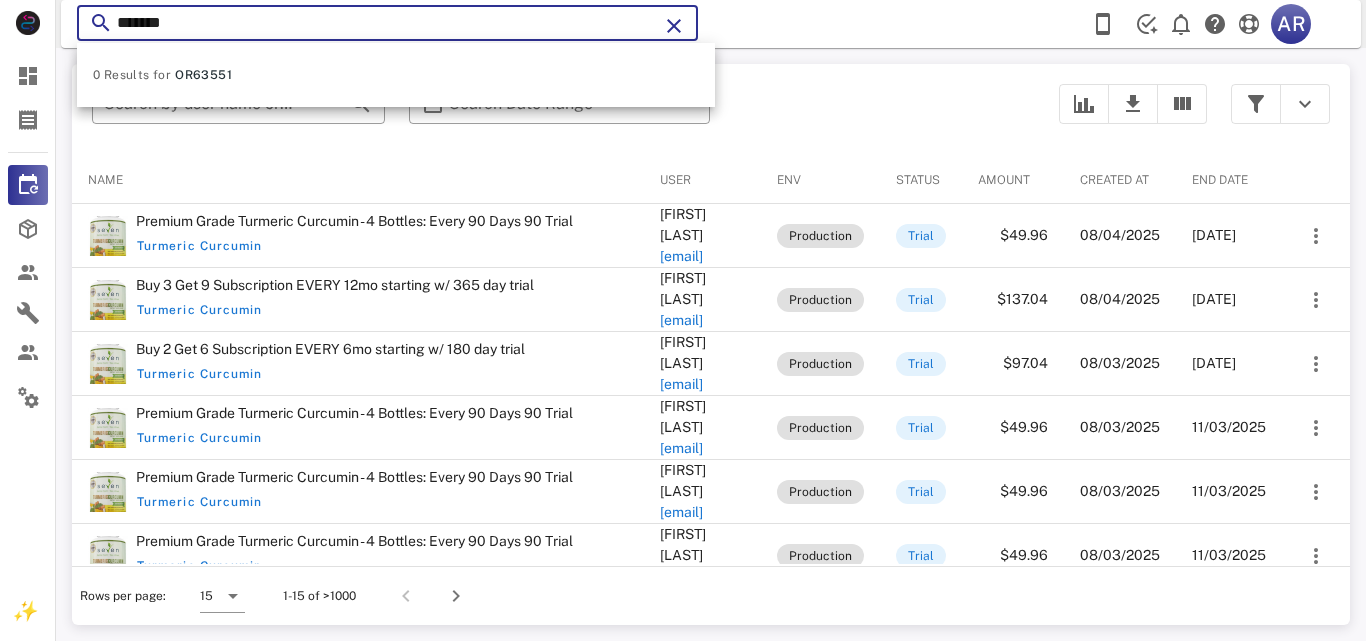 click on "*******" at bounding box center [387, 23] 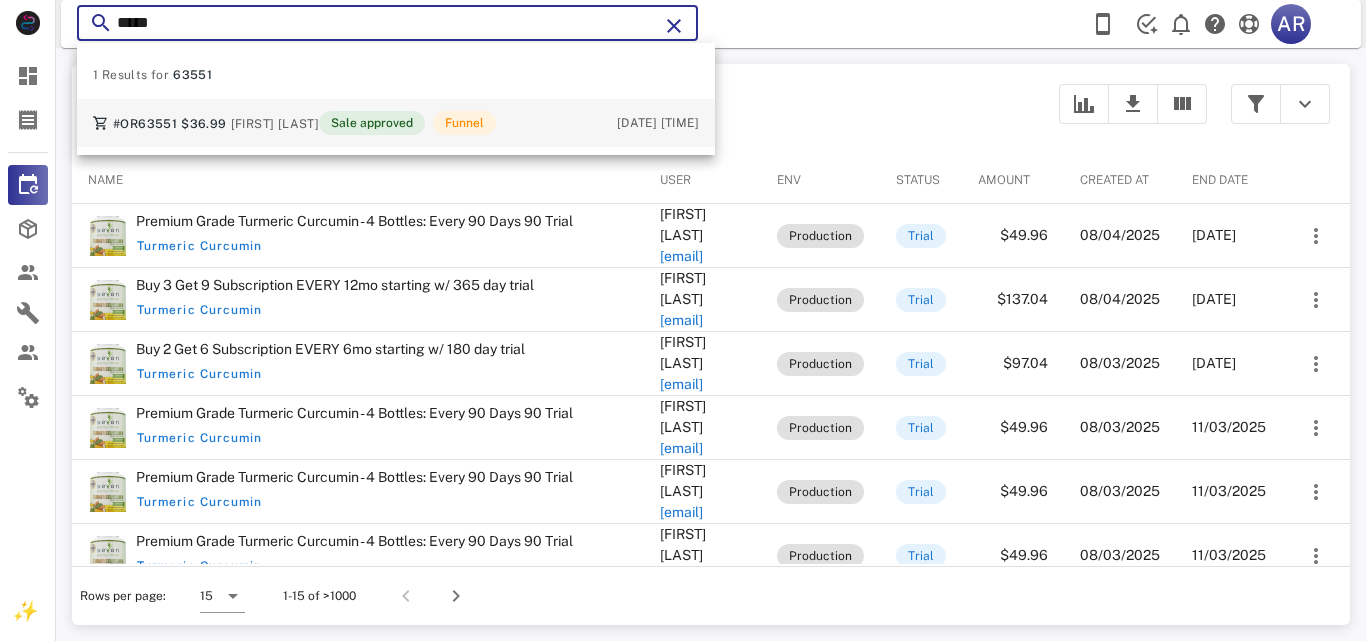 type on "*****" 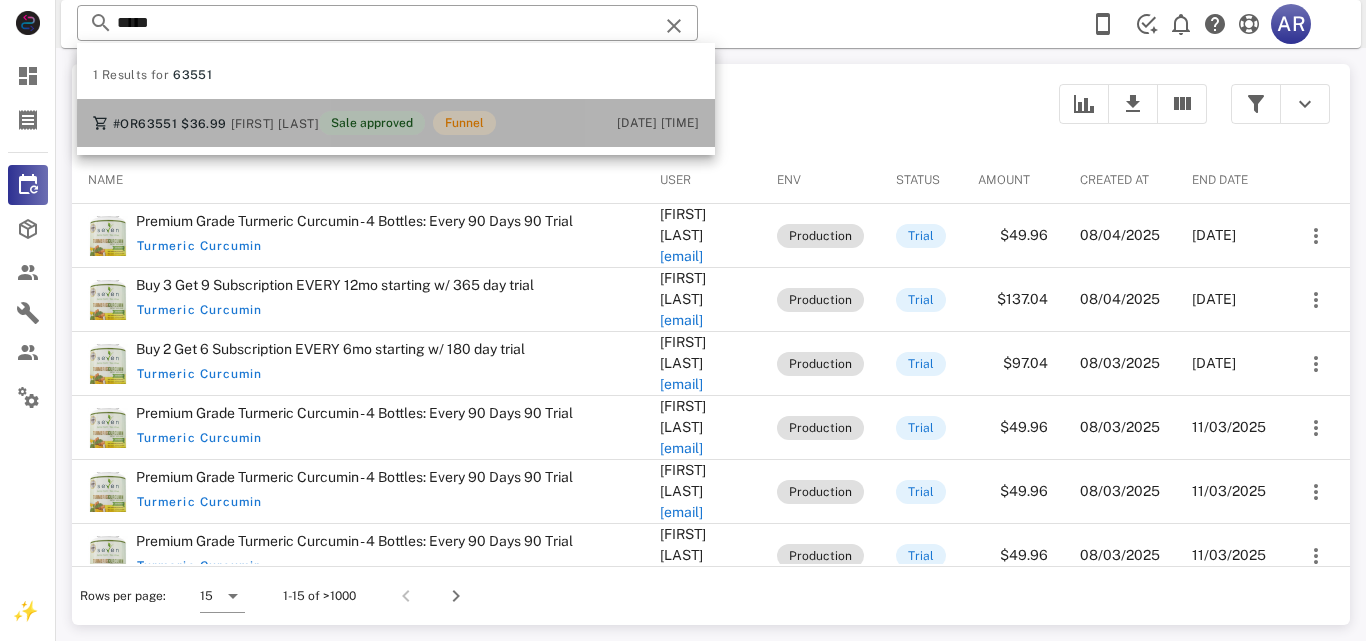 click on "Sale approved" at bounding box center (372, 123) 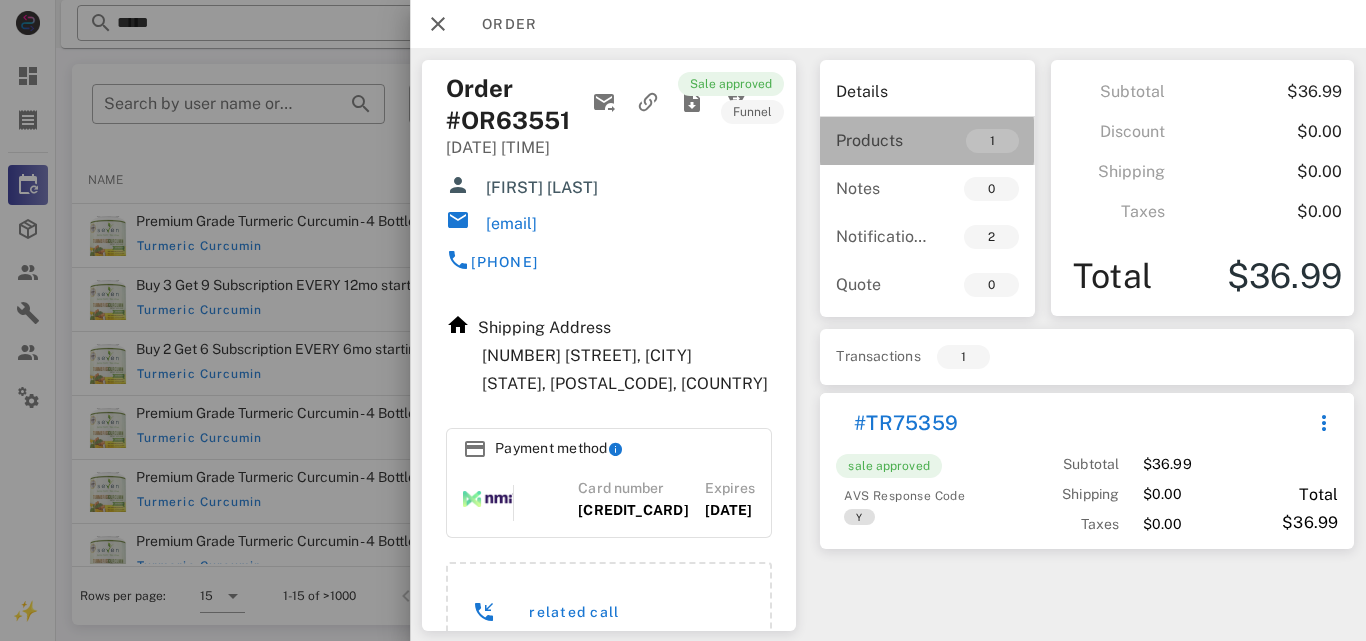 click on "Products  1" at bounding box center [927, 141] 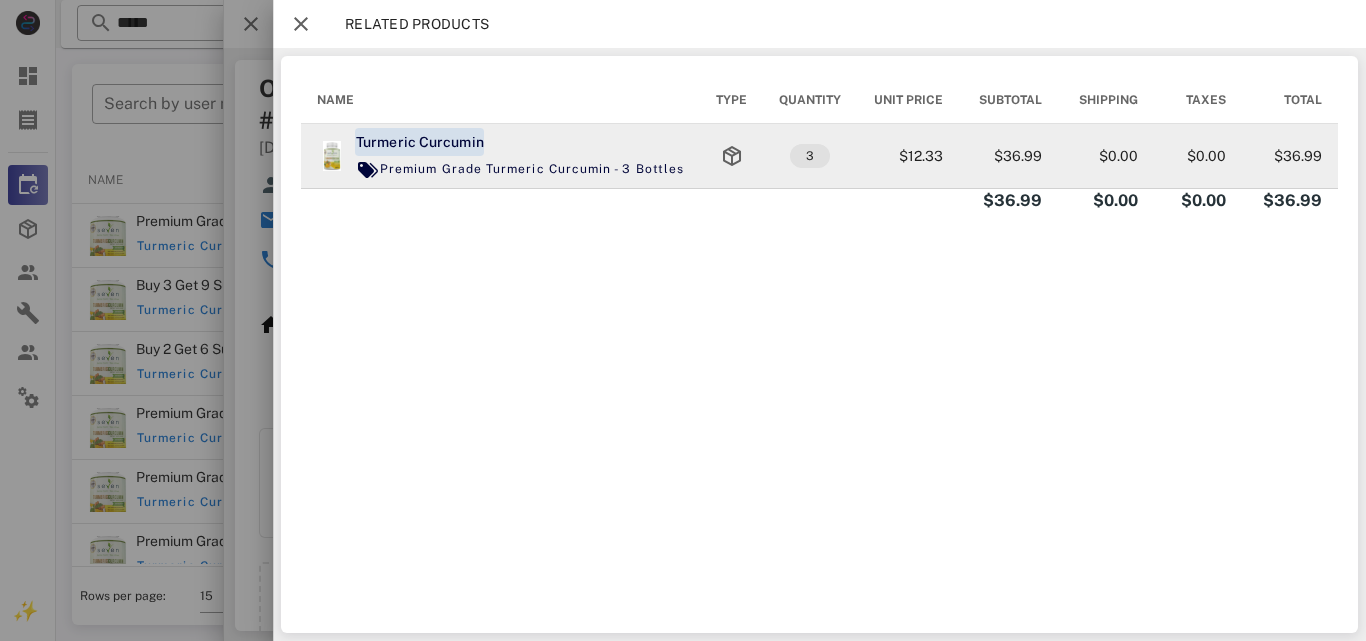 click on "Turmeric Curcumin" at bounding box center [419, 142] 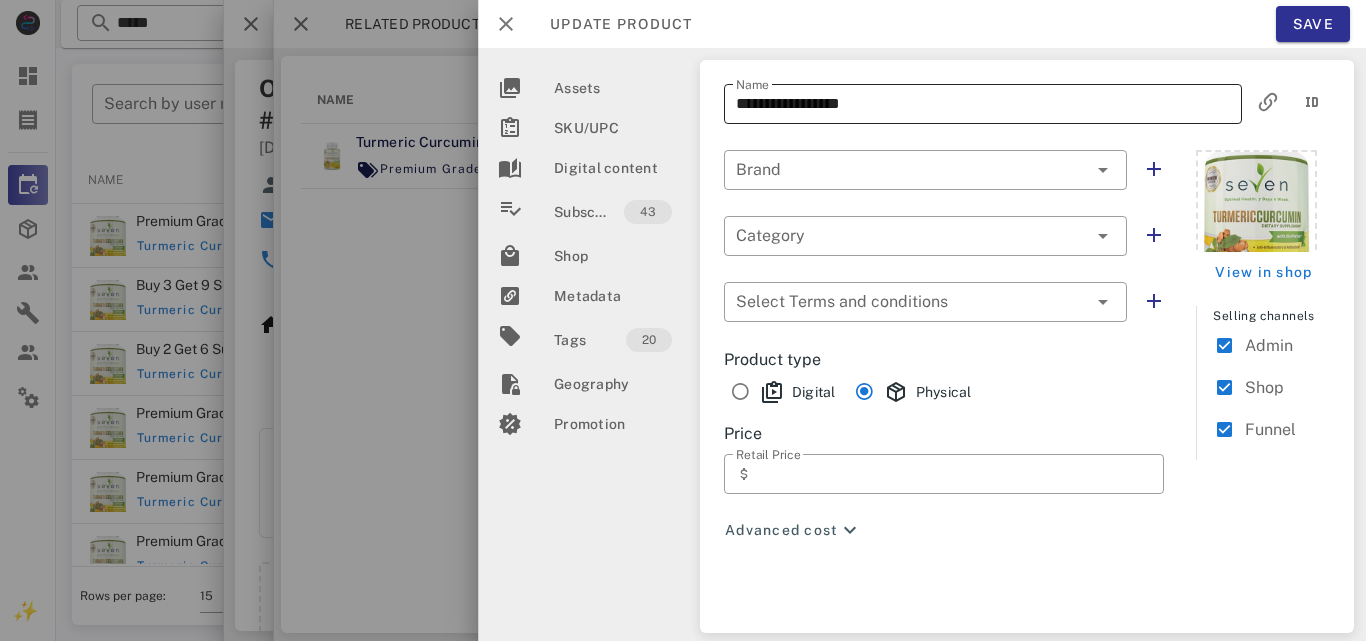 type on "**********" 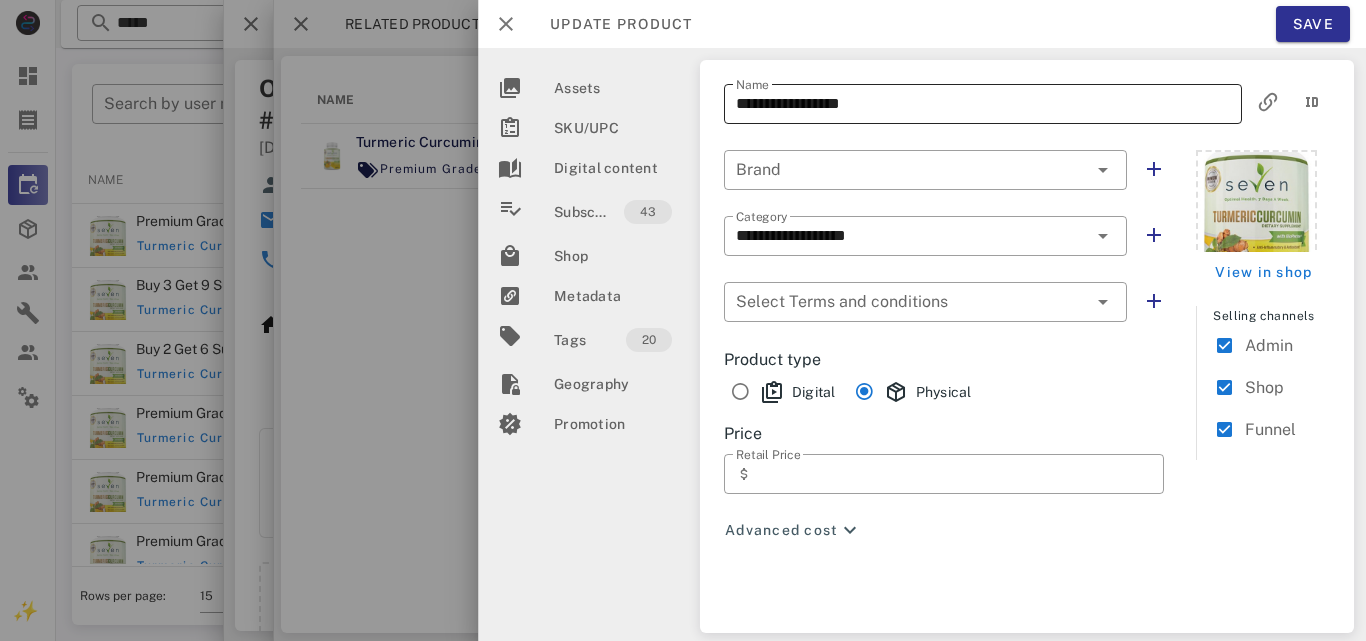 type on "**********" 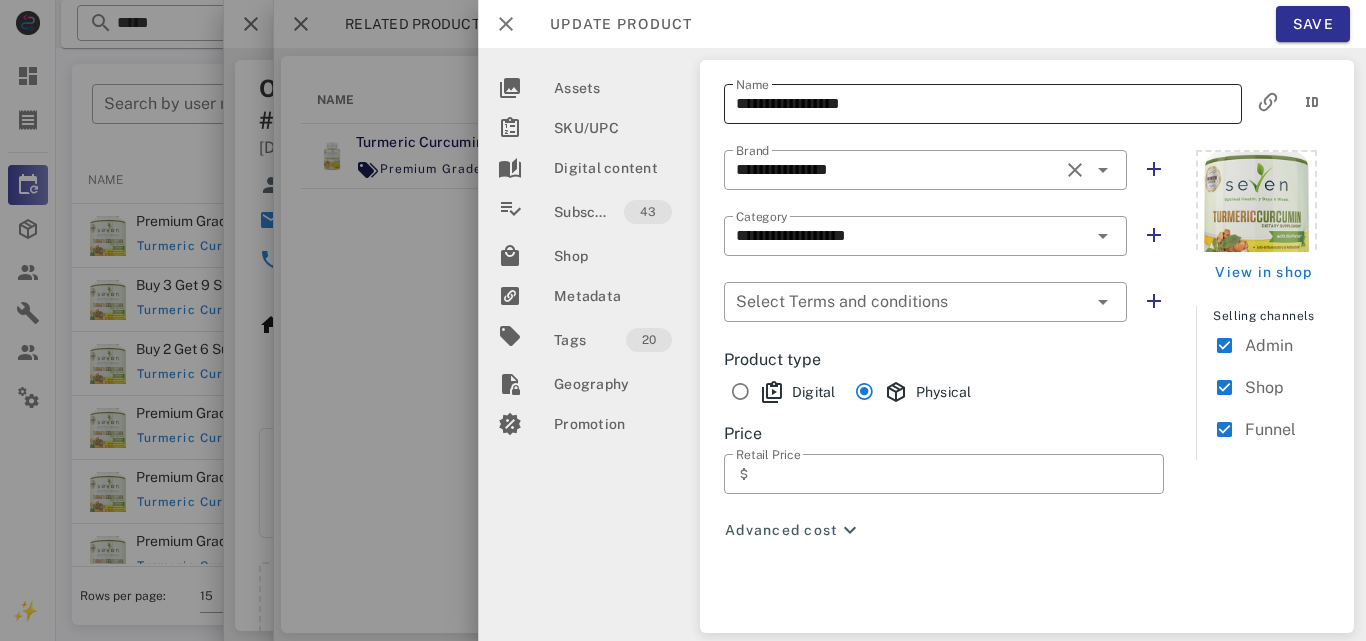 drag, startPoint x: 730, startPoint y: 101, endPoint x: 898, endPoint y: 99, distance: 168.0119 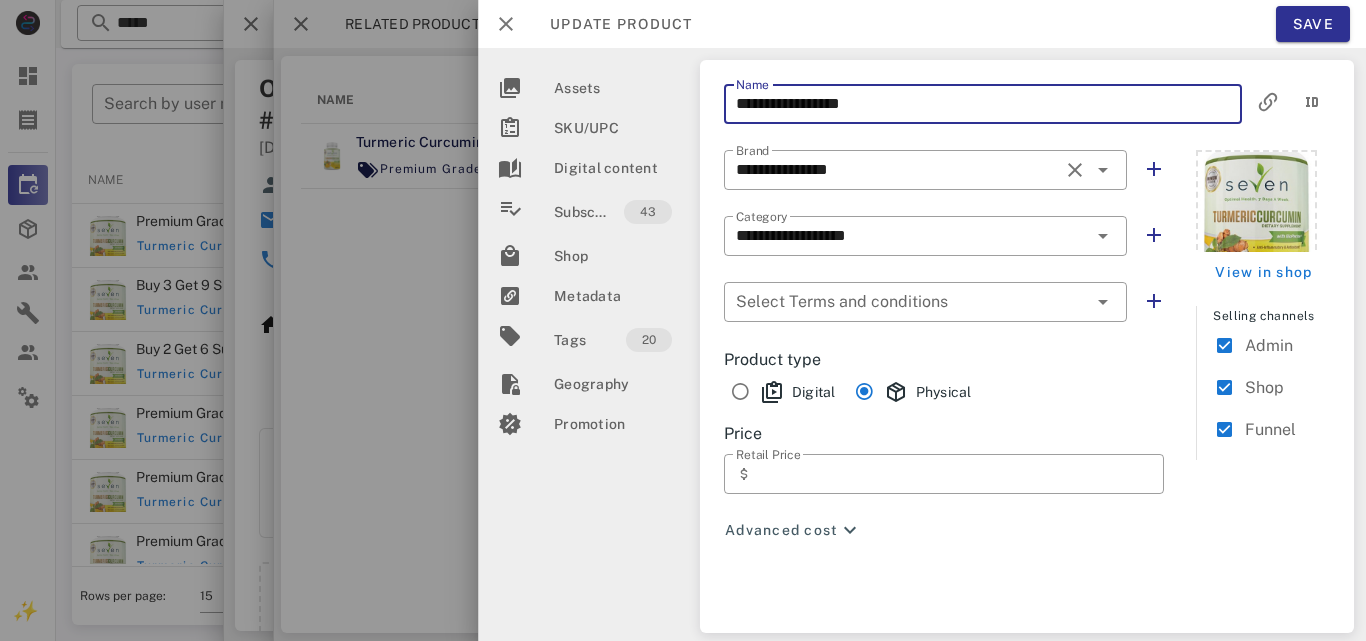 drag, startPoint x: 892, startPoint y: 99, endPoint x: 719, endPoint y: 92, distance: 173.14156 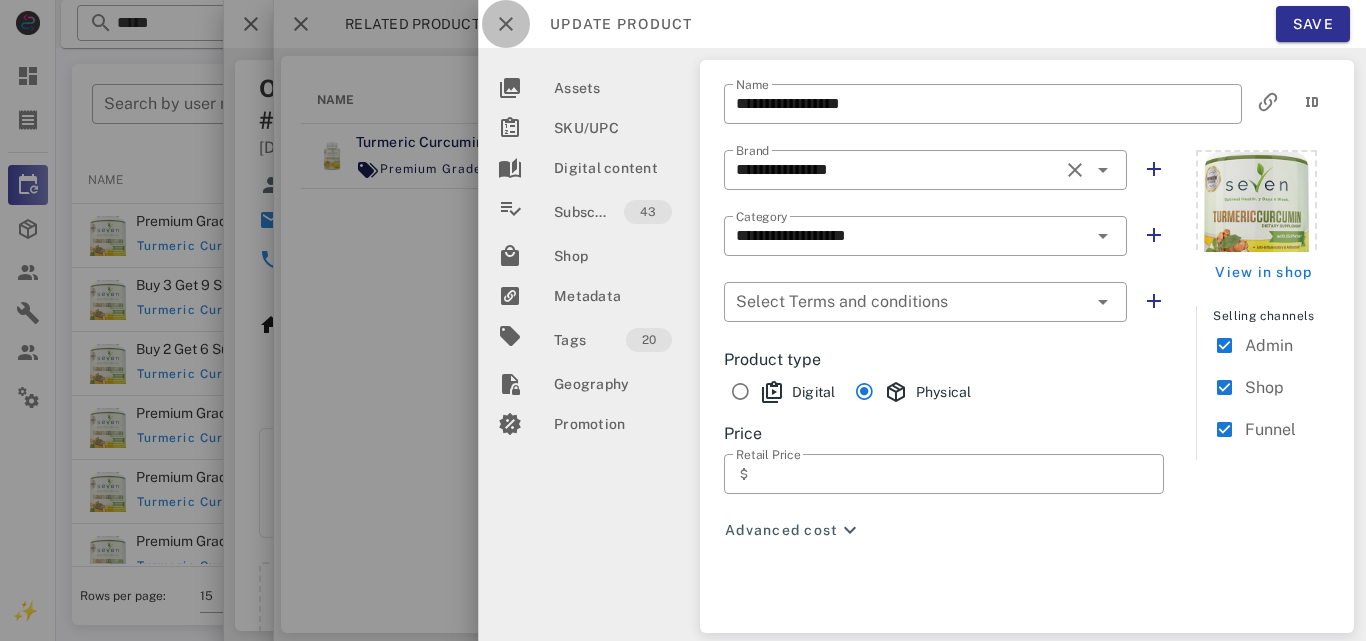 click at bounding box center [506, 24] 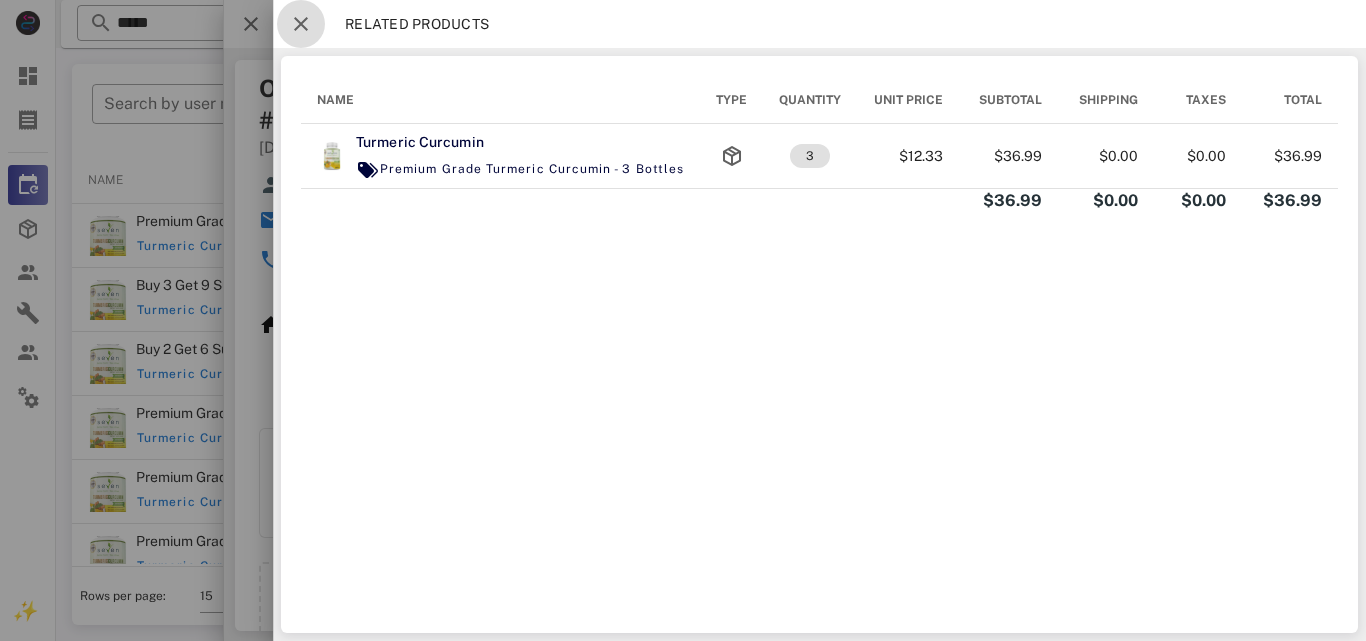 click at bounding box center [301, 24] 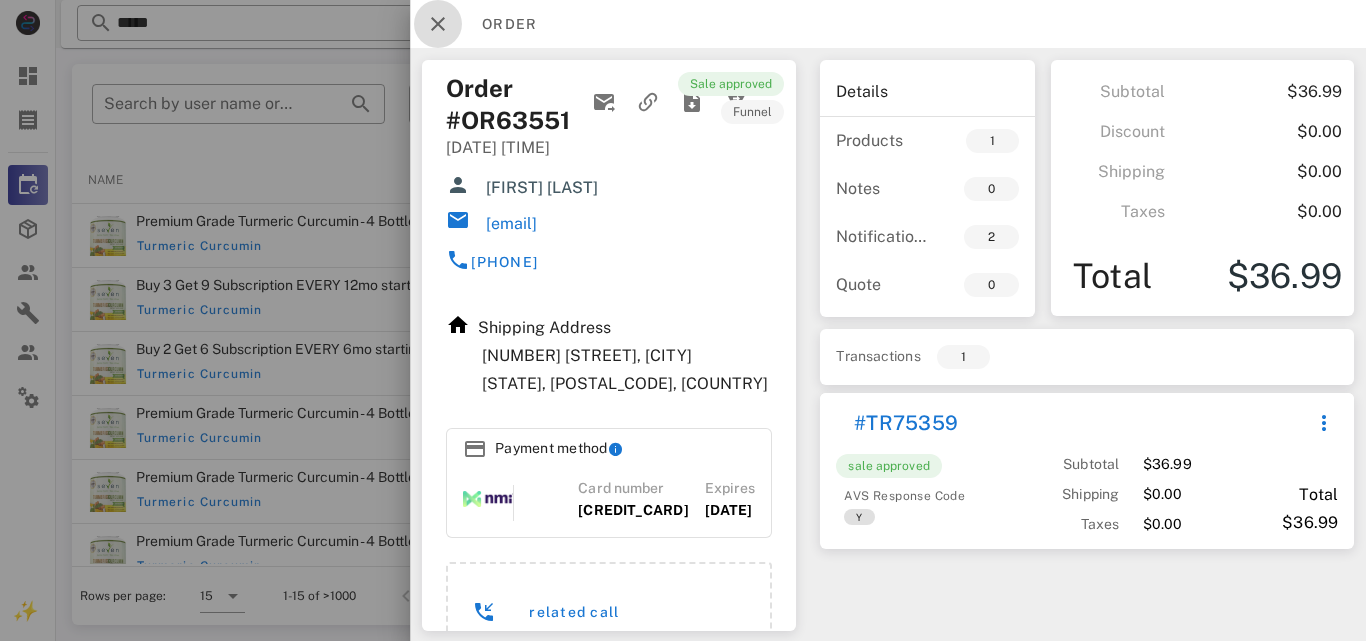 click at bounding box center (438, 24) 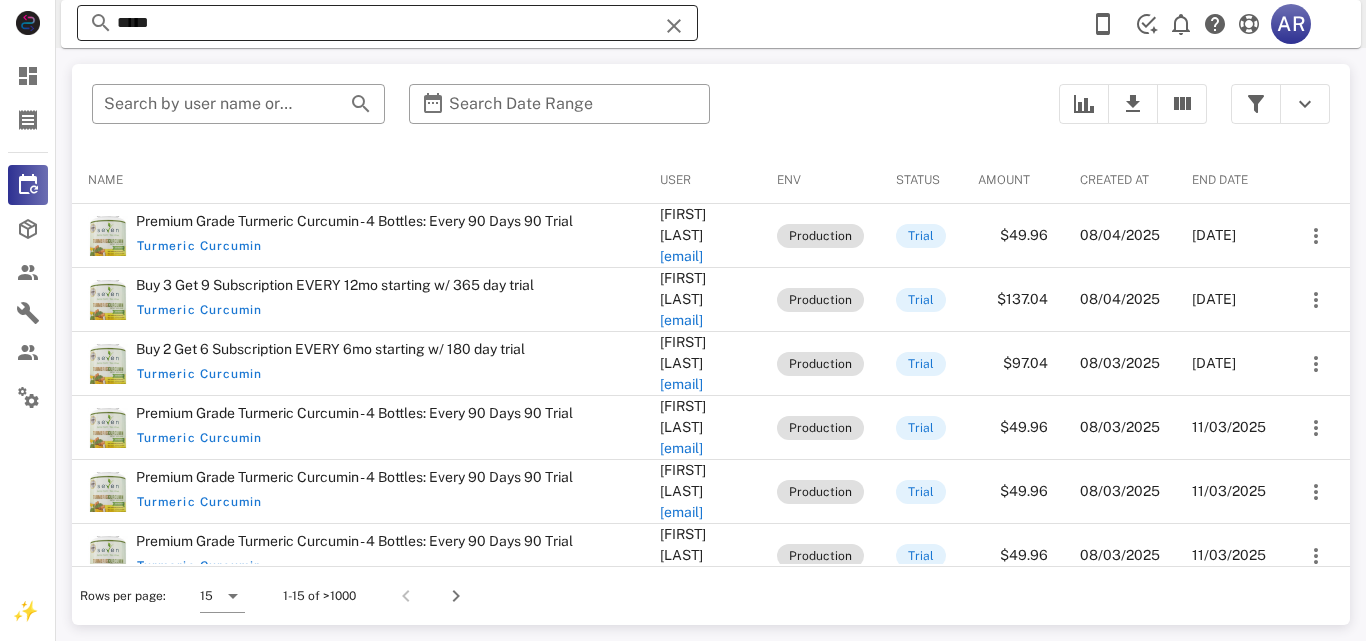 click at bounding box center (674, 26) 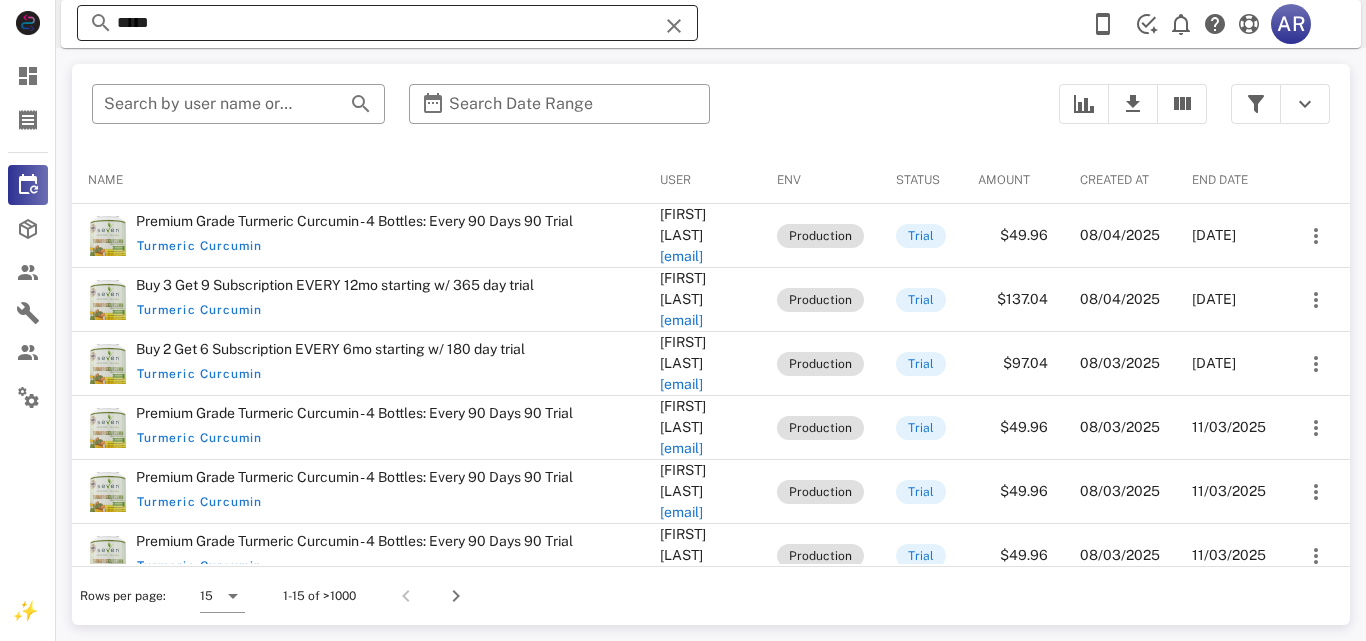 type 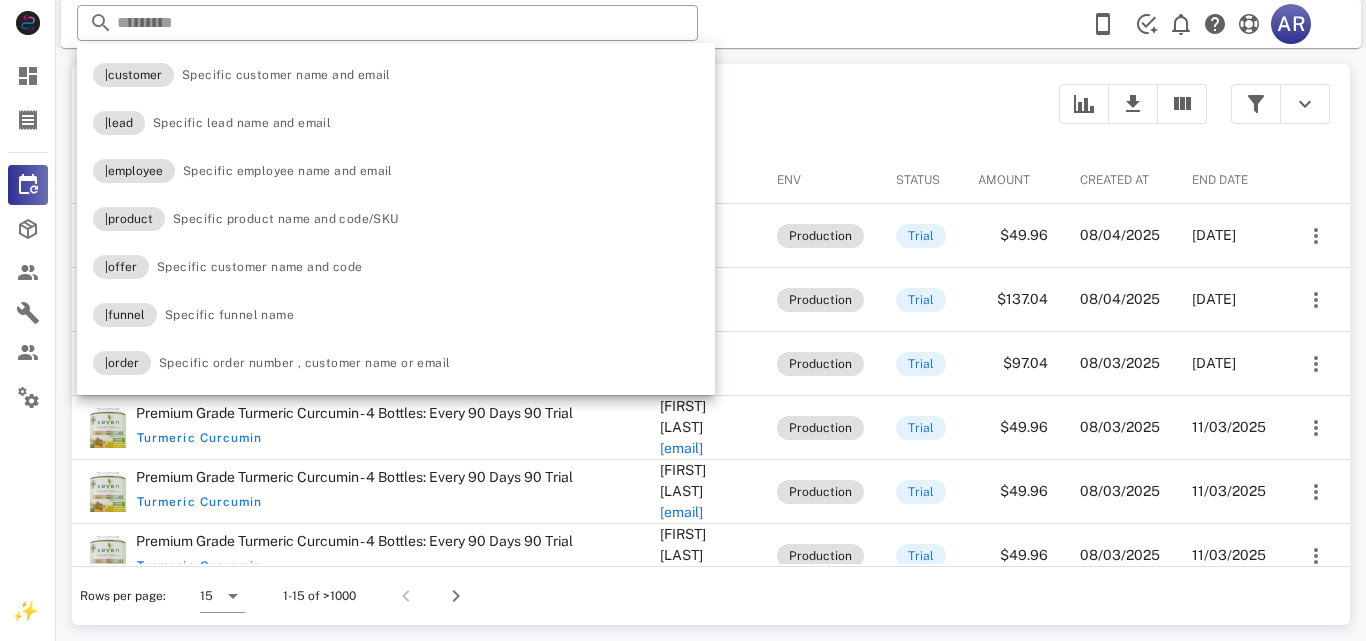 click on "​ Search by user name or email ​ Search Date Range" at bounding box center (559, 114) 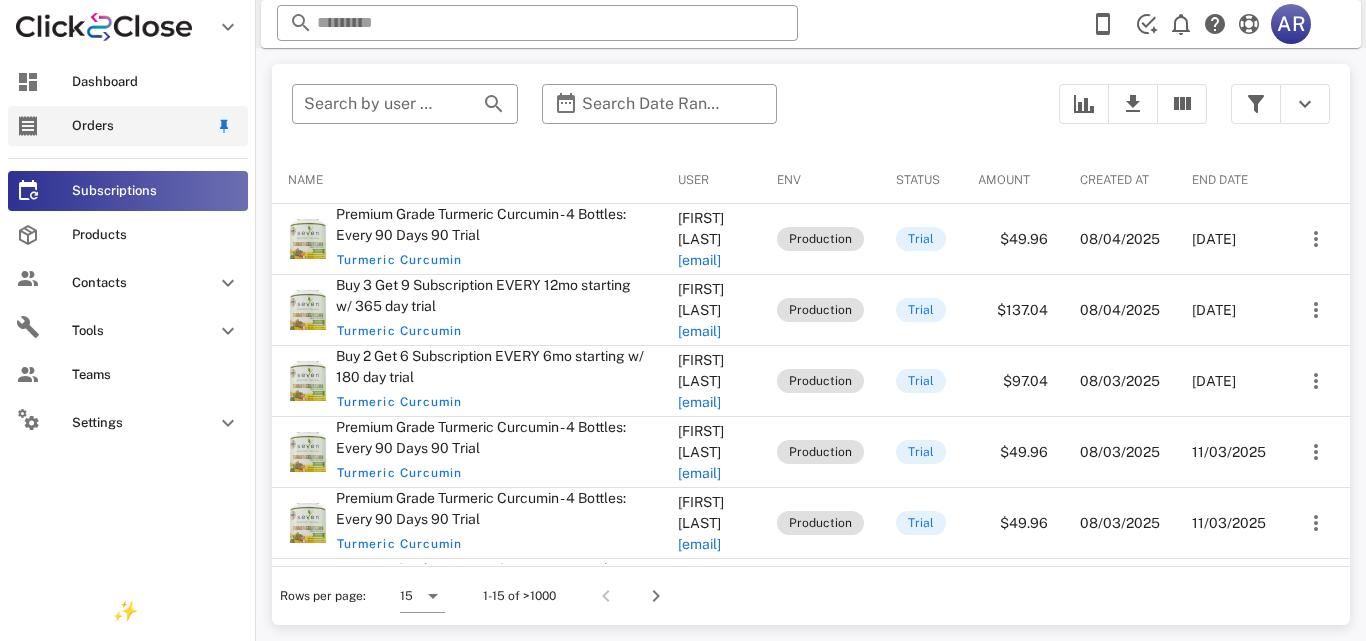 click on "Orders" at bounding box center [140, 126] 